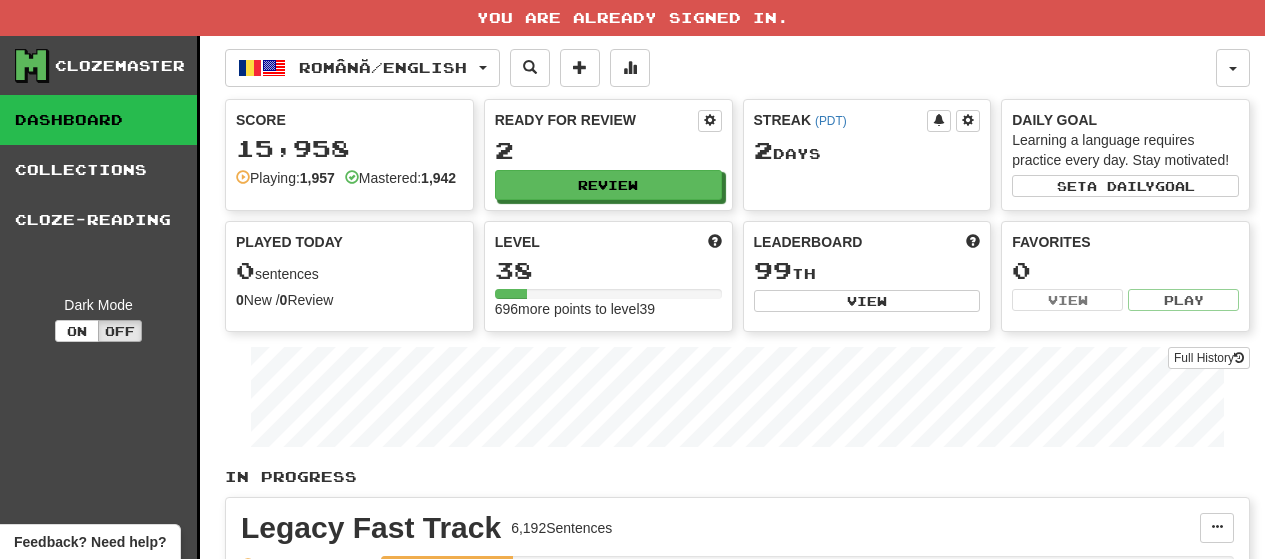scroll, scrollTop: 0, scrollLeft: 0, axis: both 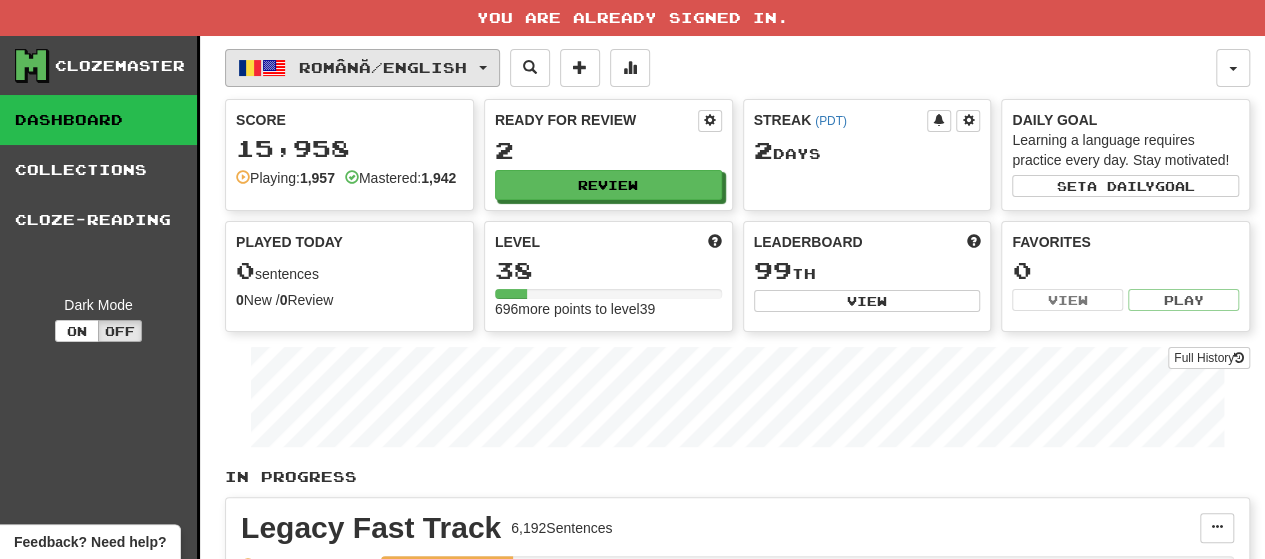 click at bounding box center [250, 68] 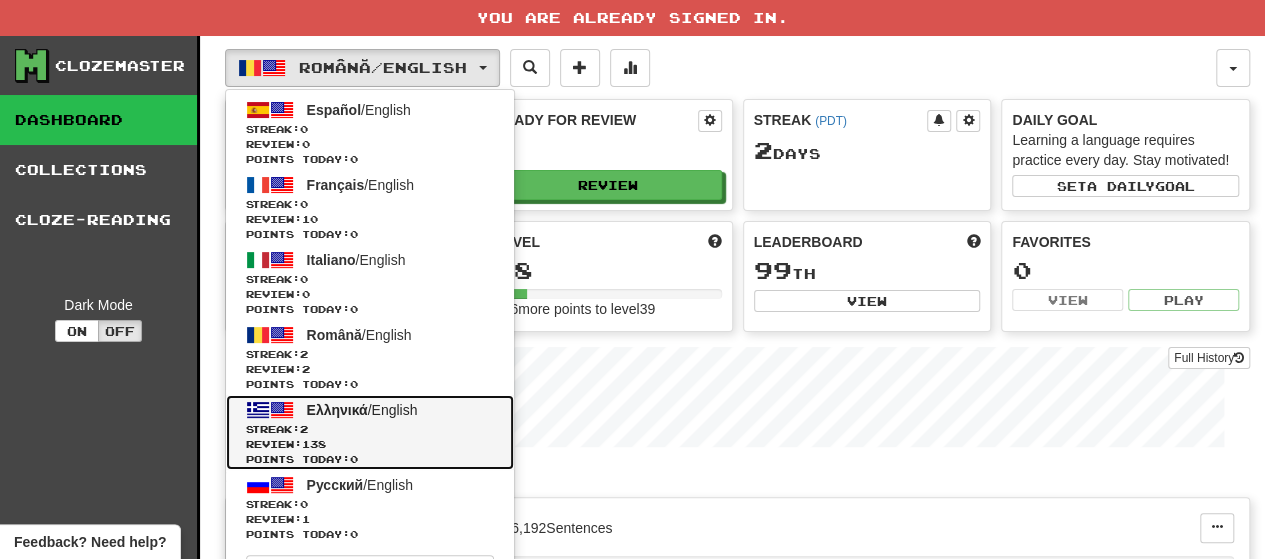 click at bounding box center (258, 410) 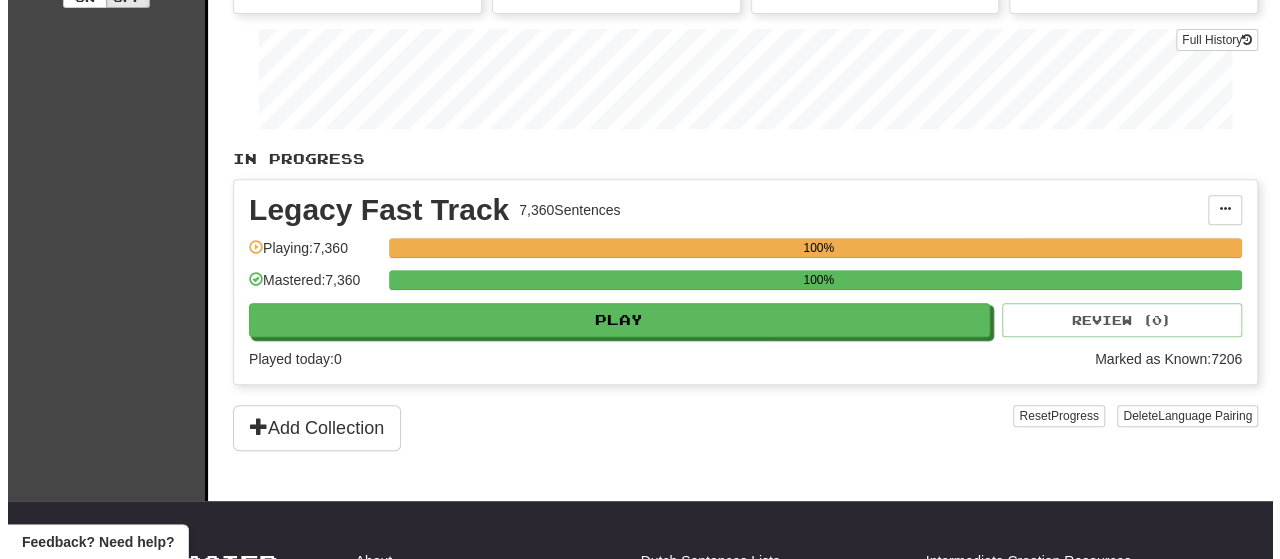 scroll, scrollTop: 300, scrollLeft: 0, axis: vertical 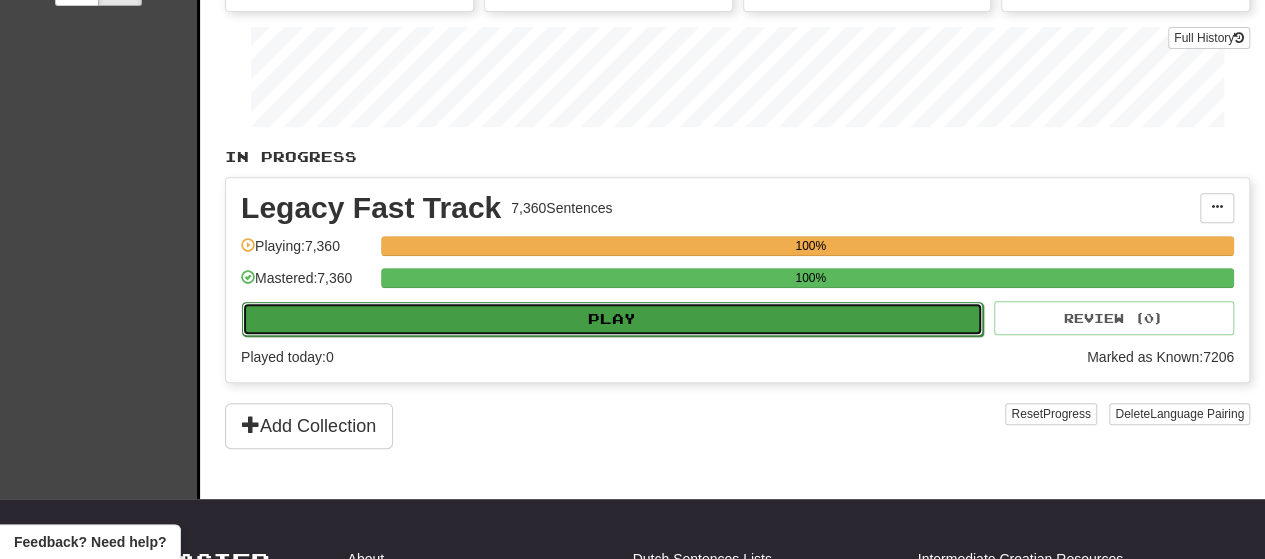 click on "Play" at bounding box center [612, 319] 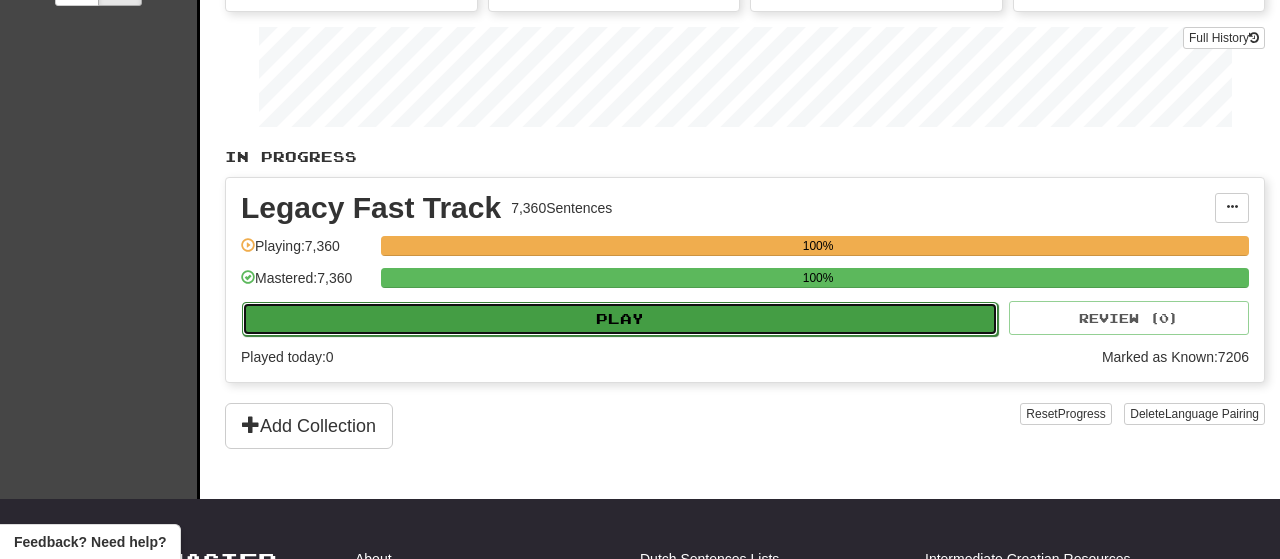 select on "**" 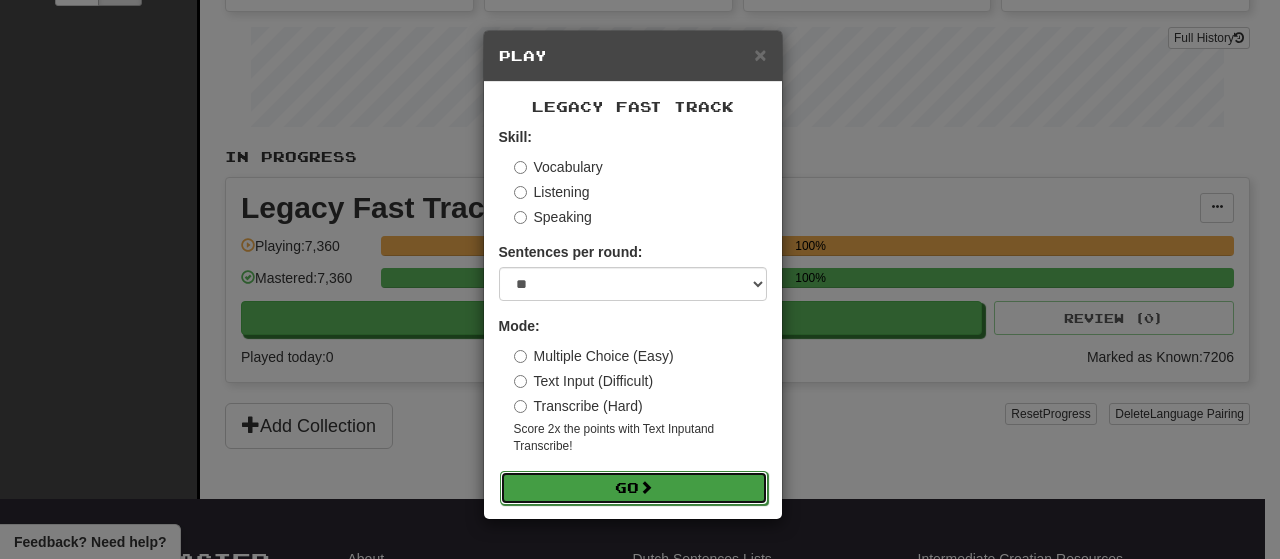 click on "Go" at bounding box center [634, 488] 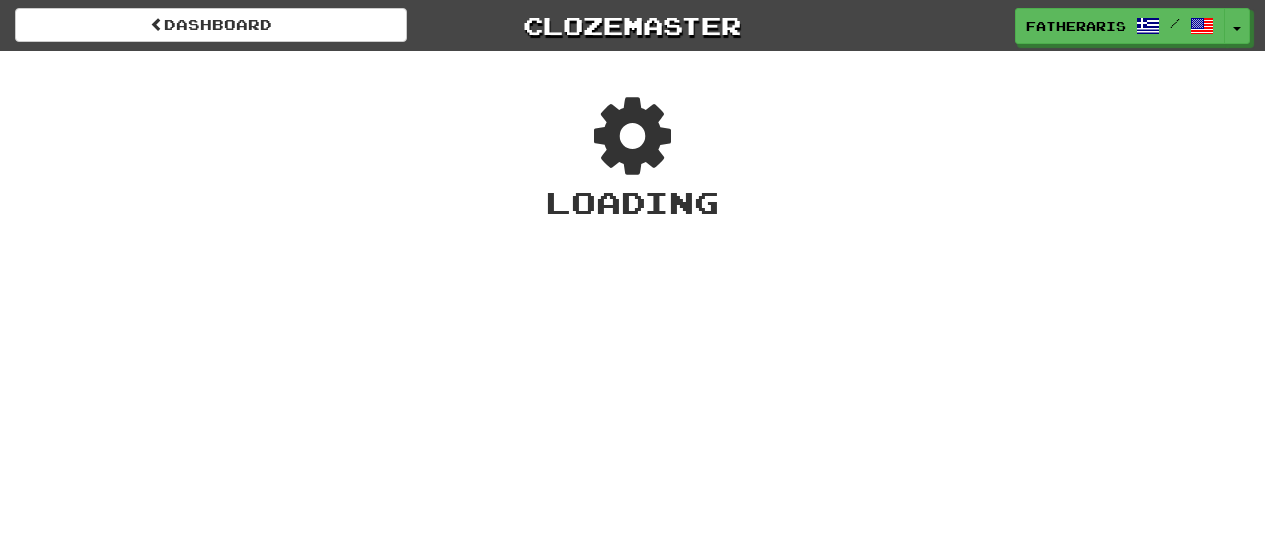 scroll, scrollTop: 0, scrollLeft: 0, axis: both 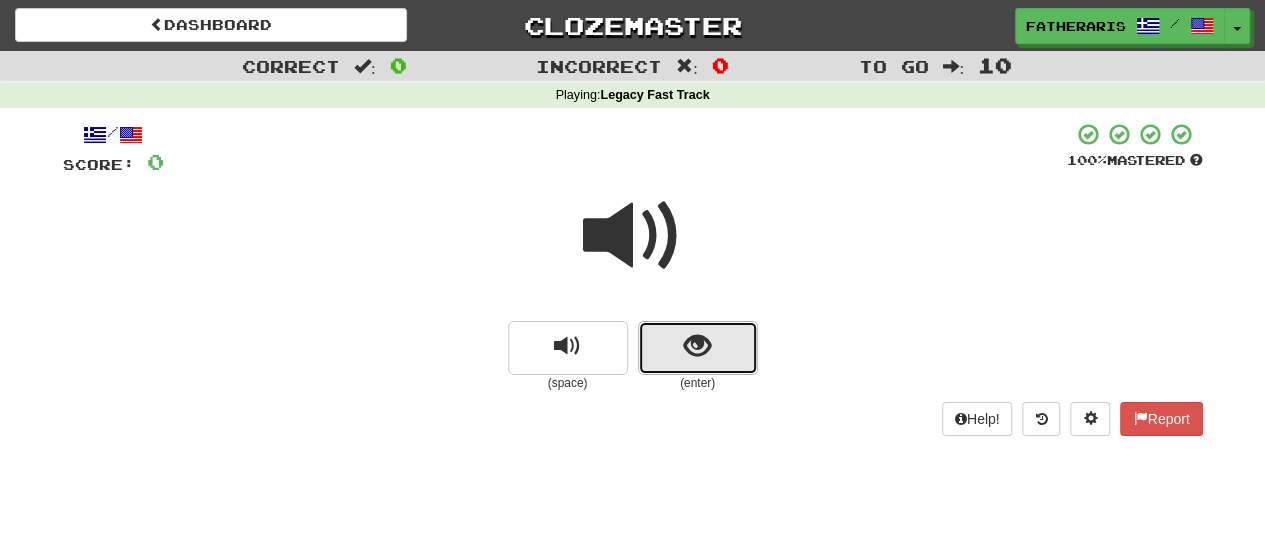 click at bounding box center (698, 348) 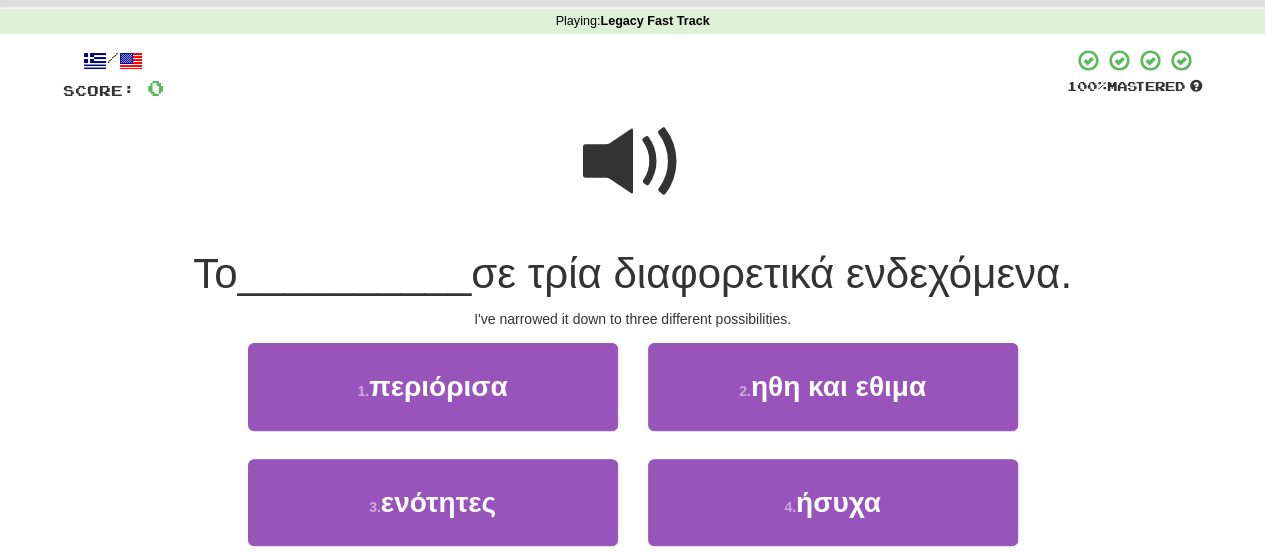 scroll, scrollTop: 100, scrollLeft: 0, axis: vertical 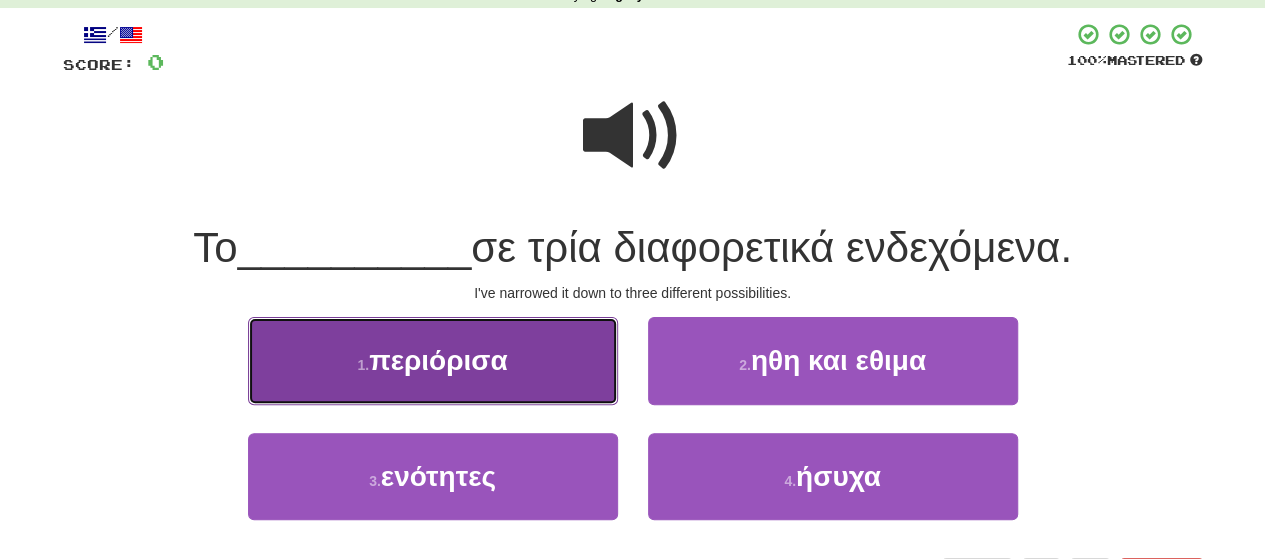 click on "1 .  περιόρισα" at bounding box center (433, 360) 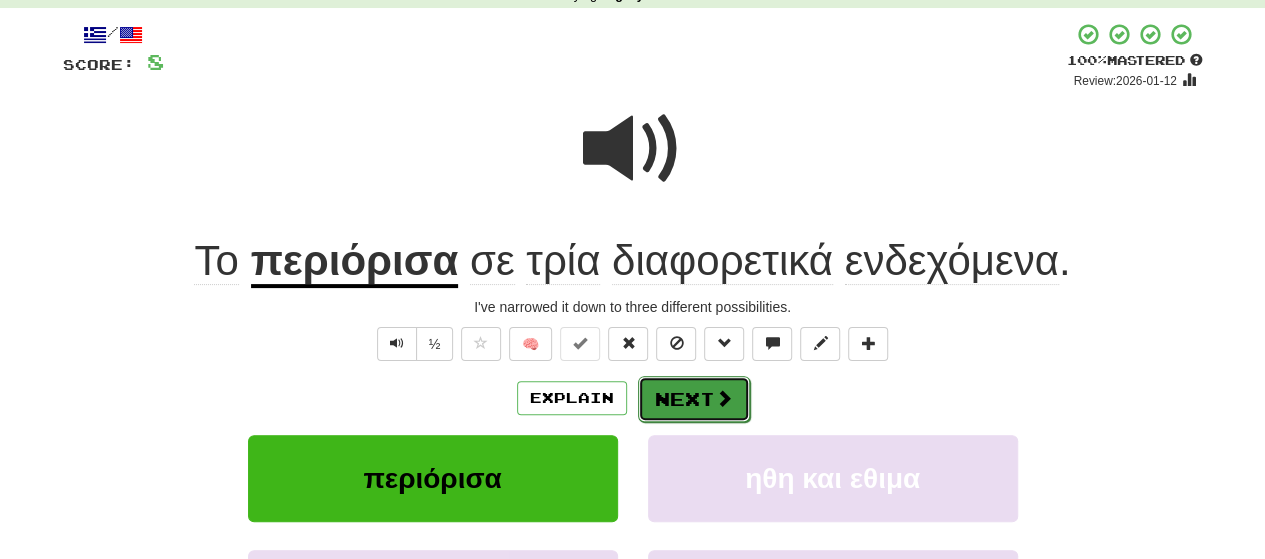 click at bounding box center [724, 398] 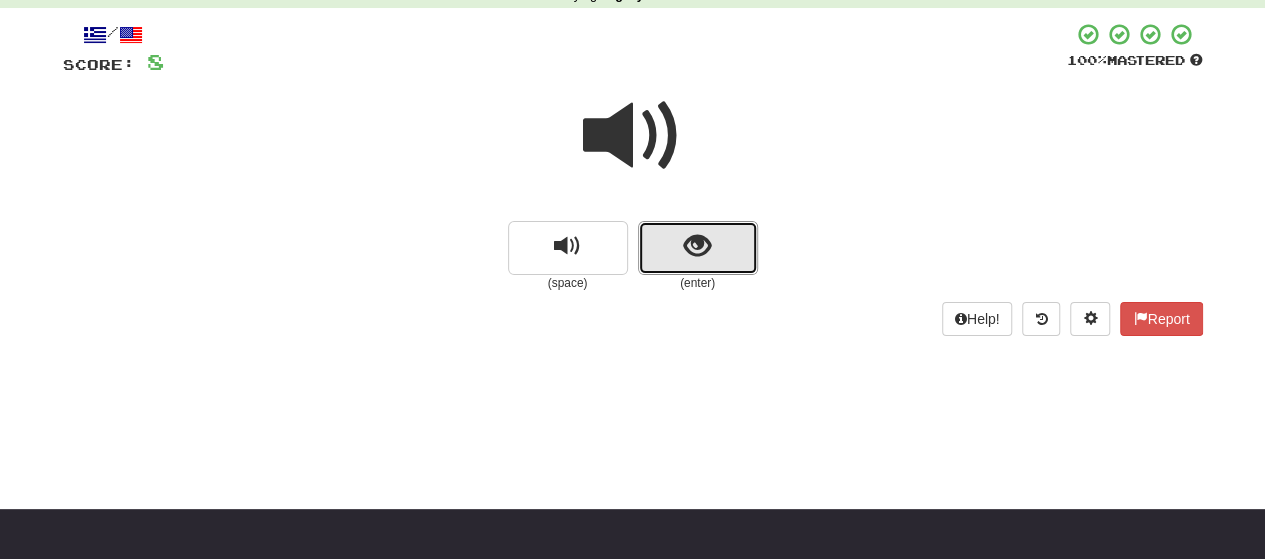 click at bounding box center [698, 248] 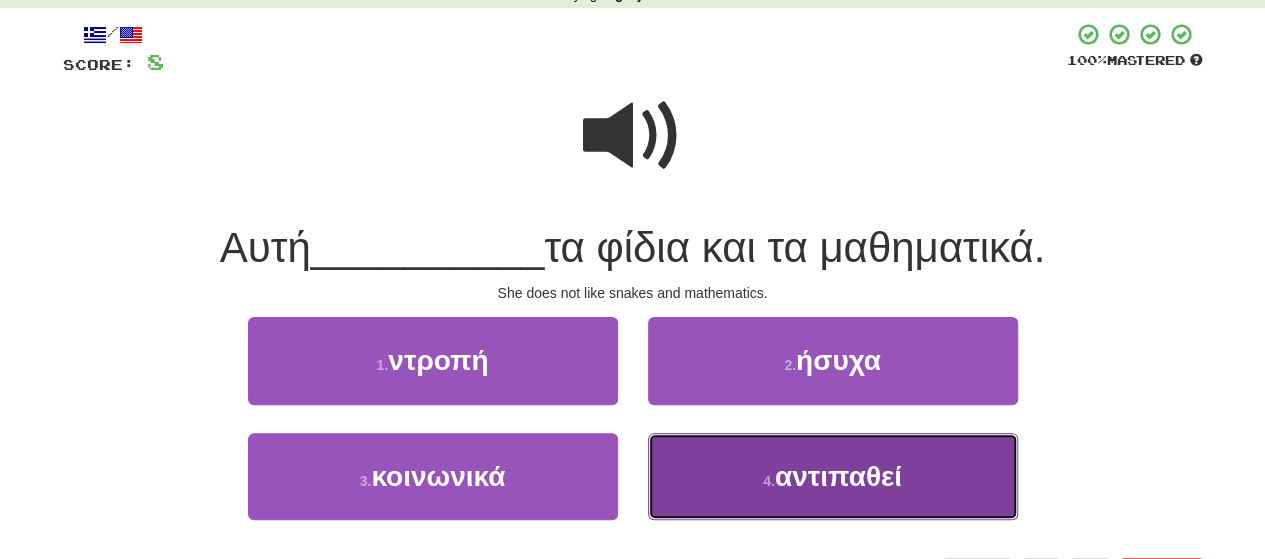 click on "αντιπαθεί" at bounding box center [838, 476] 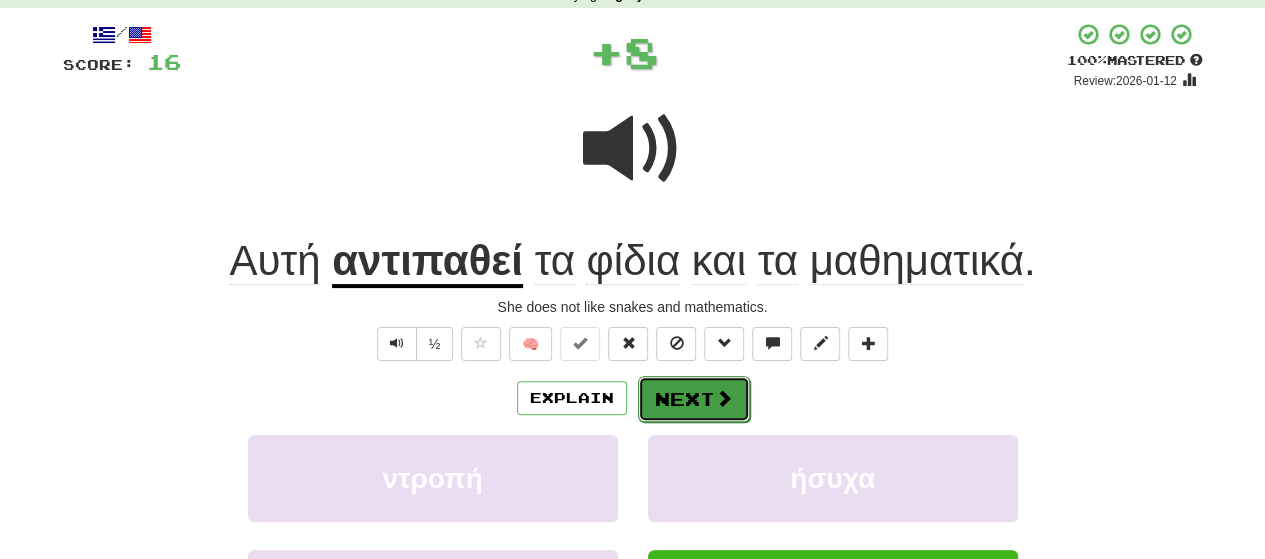 click at bounding box center (724, 398) 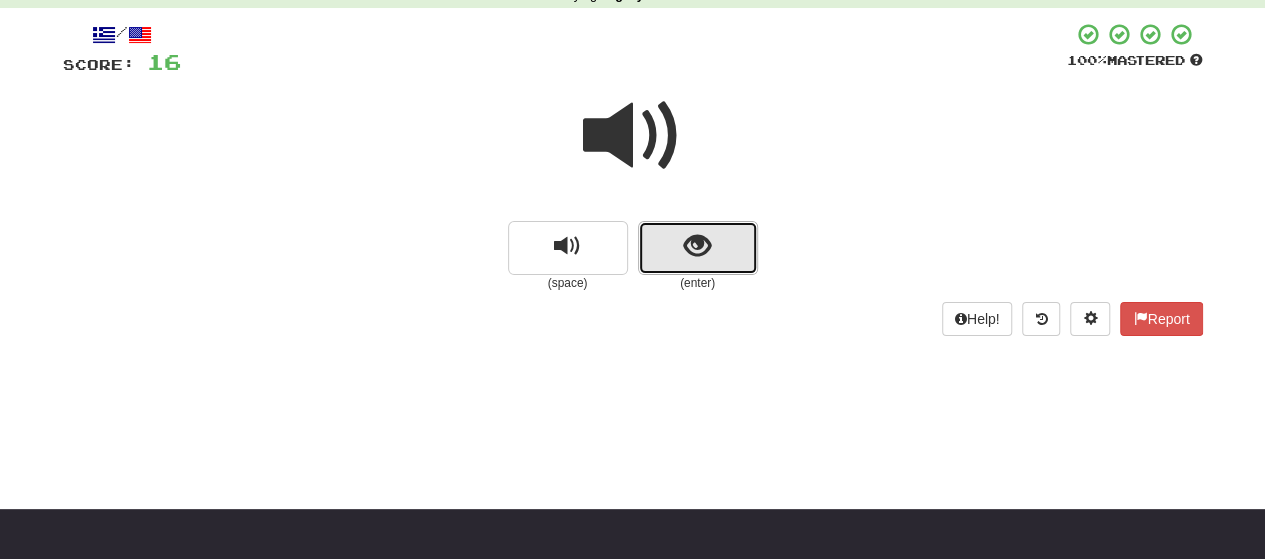 click at bounding box center [698, 248] 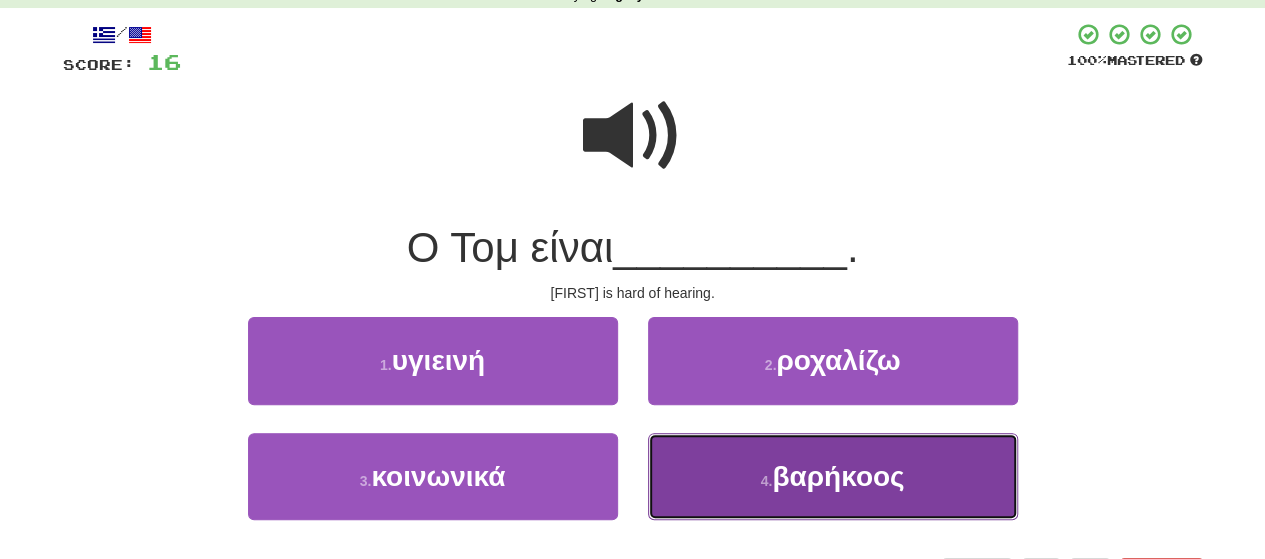 click on "4 .  βαρήκοος" at bounding box center [833, 476] 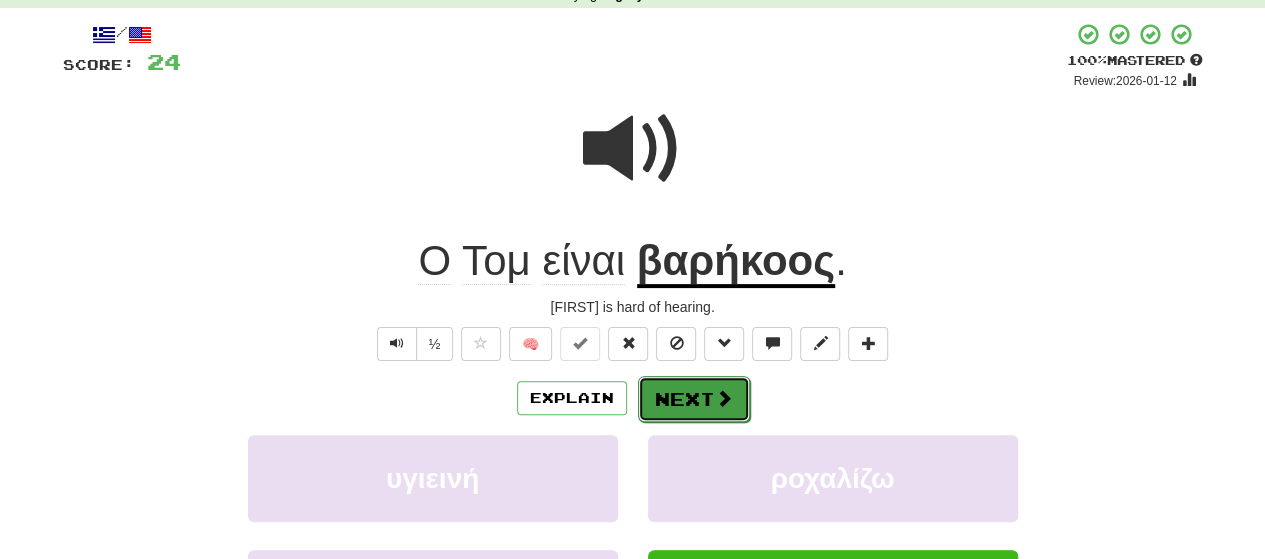 click on "Next" at bounding box center (694, 399) 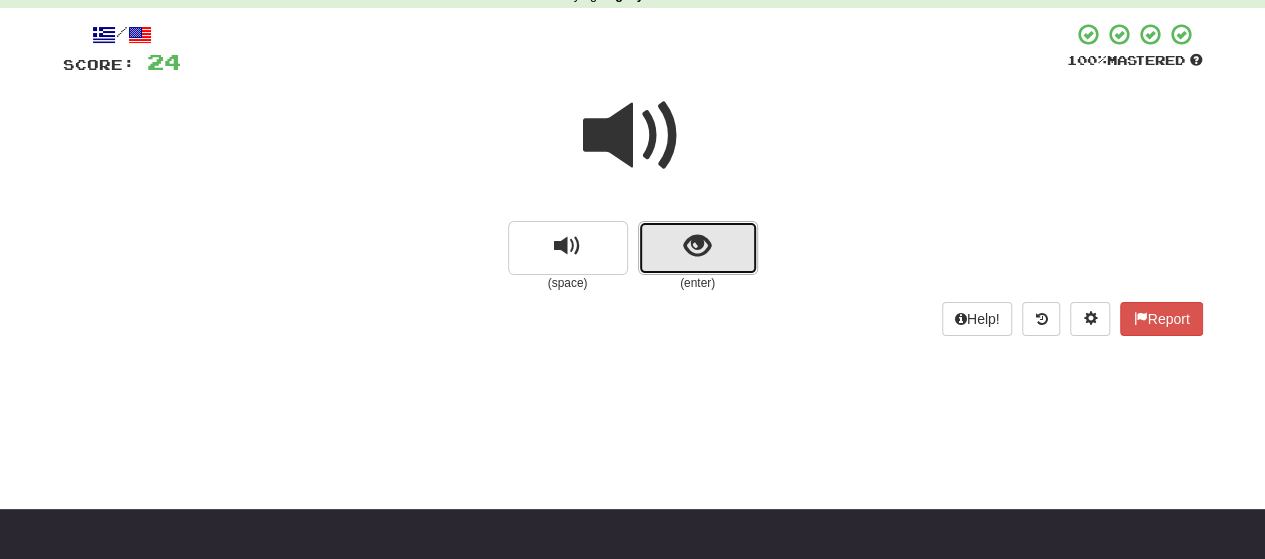 click at bounding box center (698, 248) 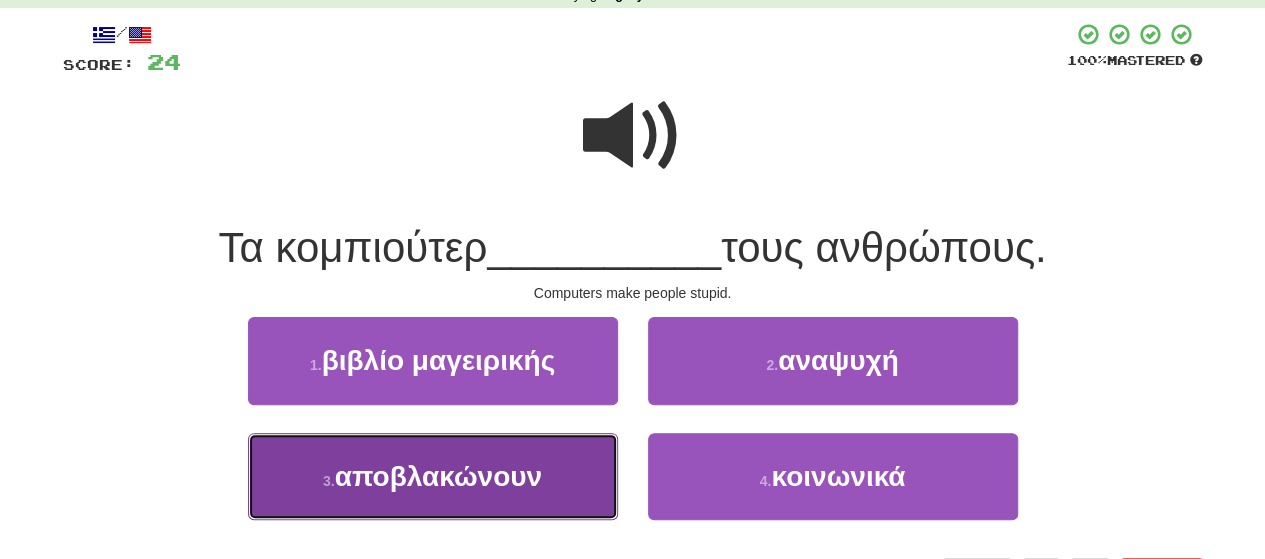 click on "3 .  αποβλακώνουν" at bounding box center (433, 476) 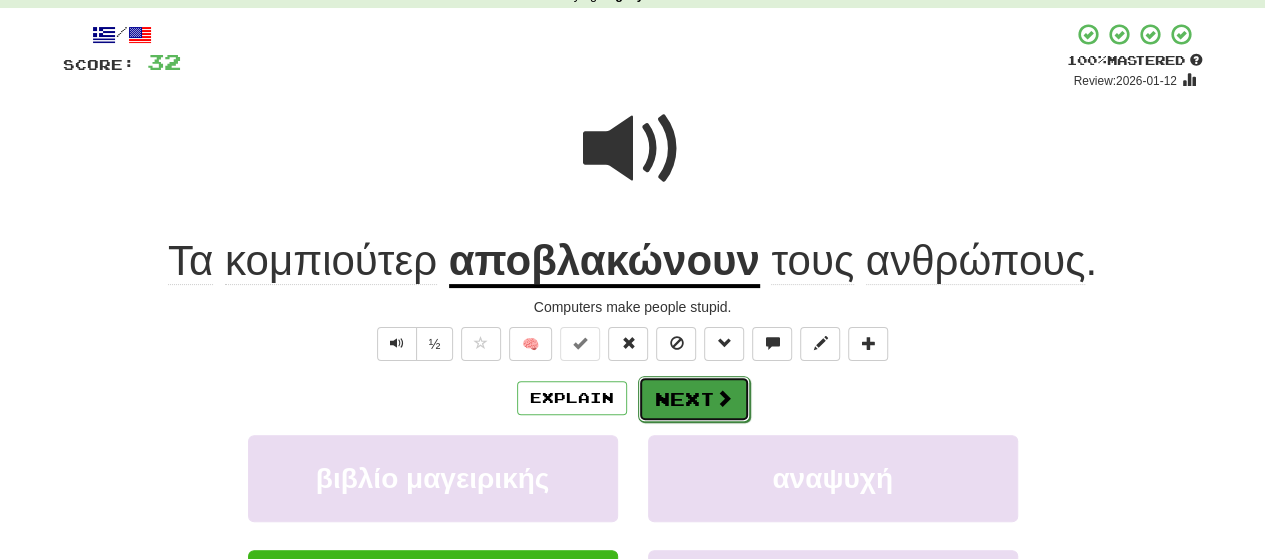click at bounding box center (724, 398) 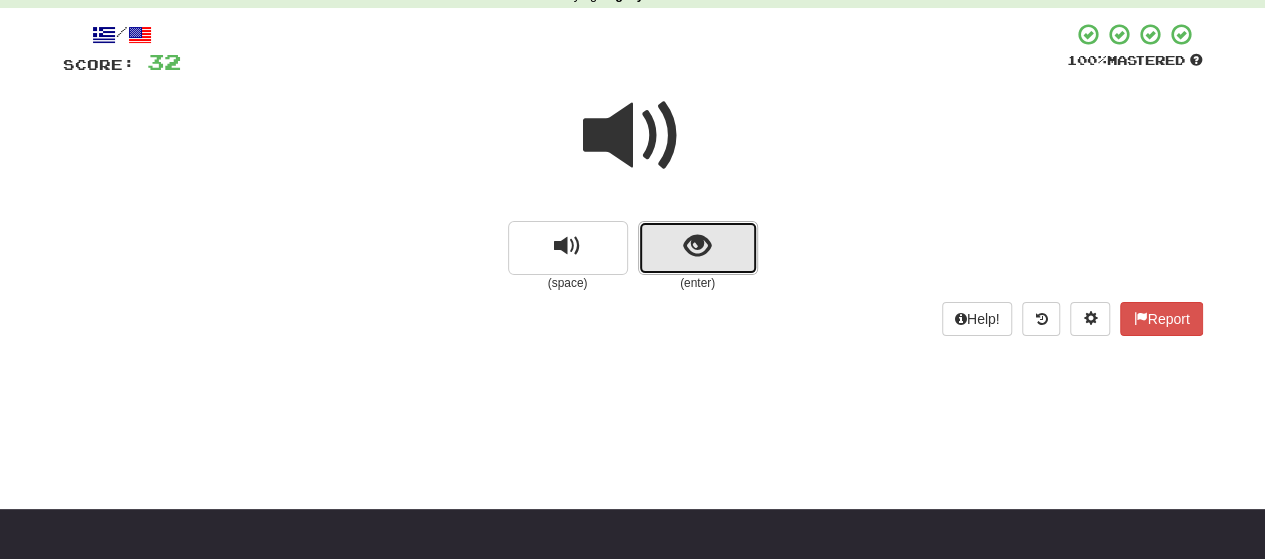click at bounding box center (698, 248) 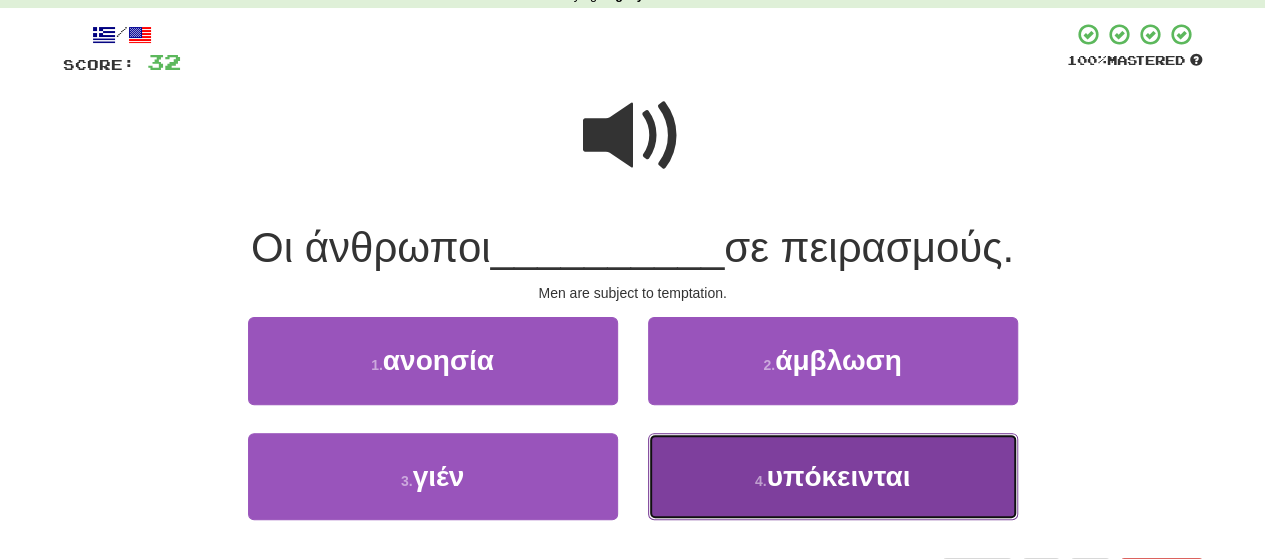 click on "υπόκεινται" at bounding box center (838, 476) 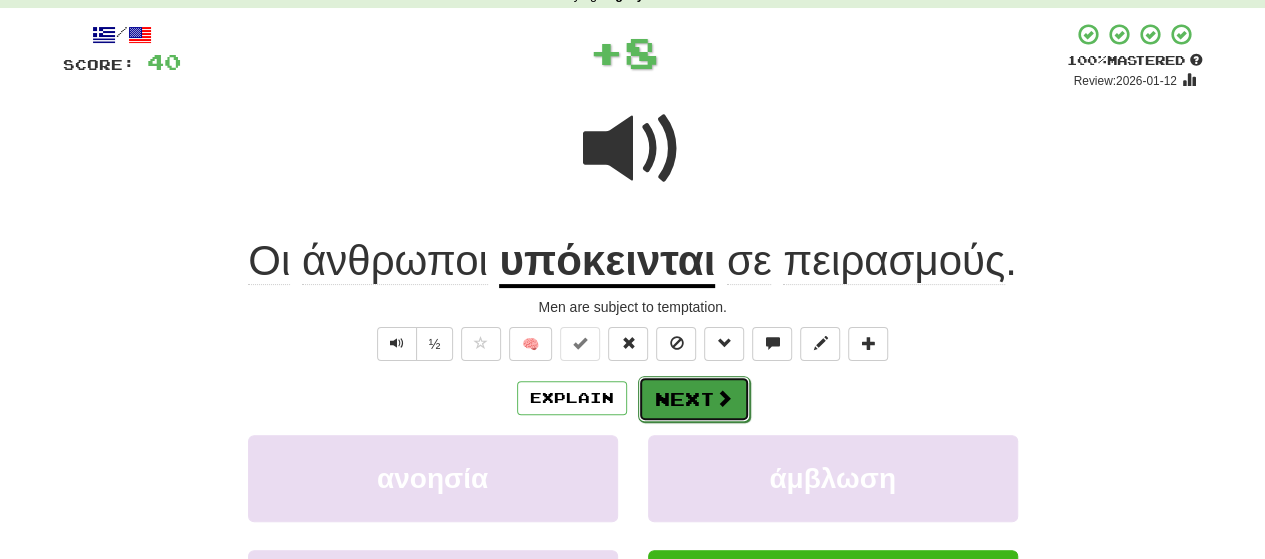 click on "Next" at bounding box center [694, 399] 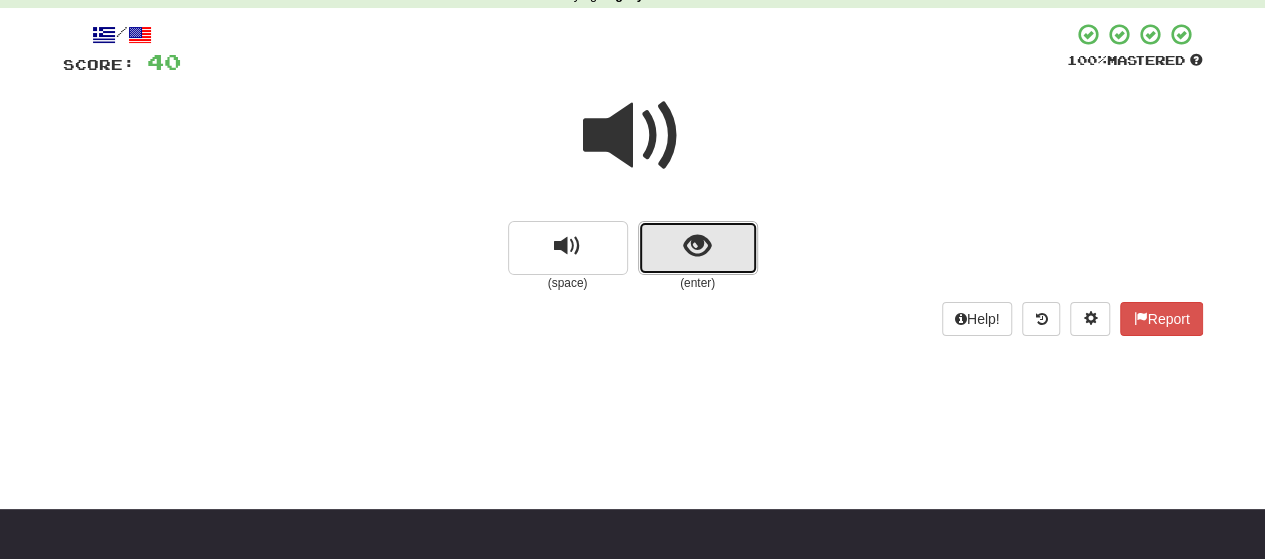 click at bounding box center [698, 248] 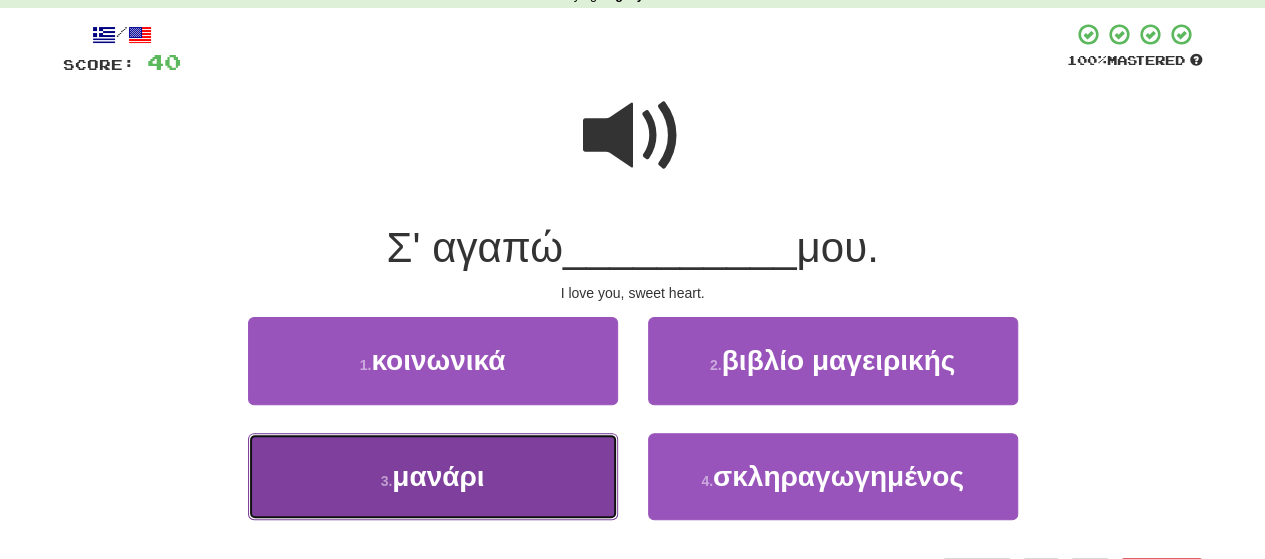 click on "3 .  μανάρι" at bounding box center (433, 476) 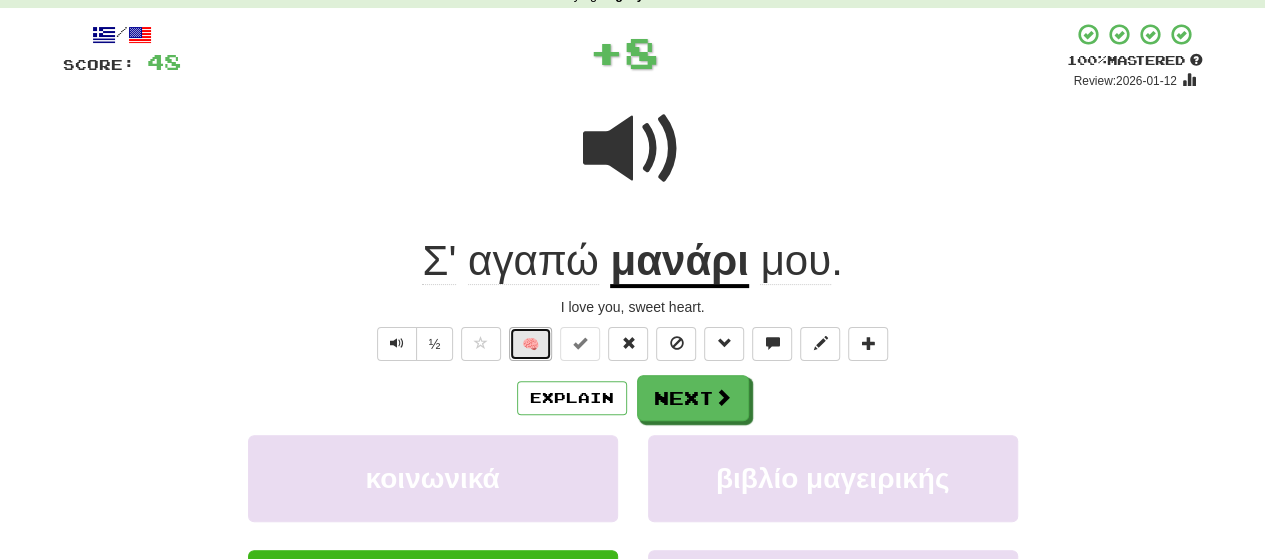 click on "🧠" at bounding box center (530, 344) 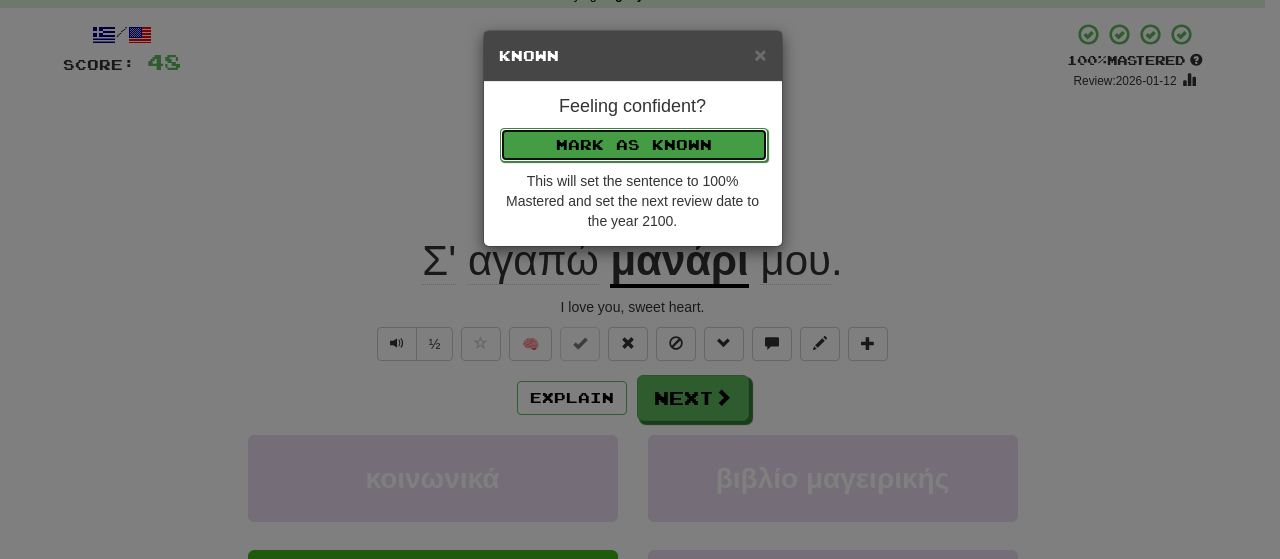 click on "Mark as Known" at bounding box center (634, 145) 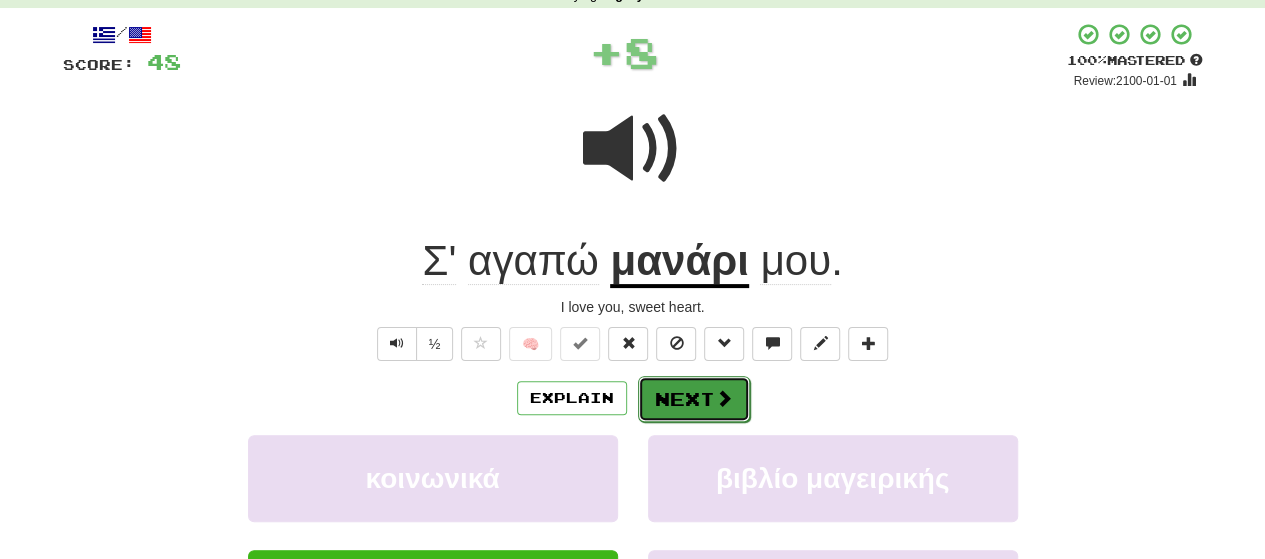 click on "Next" at bounding box center [694, 399] 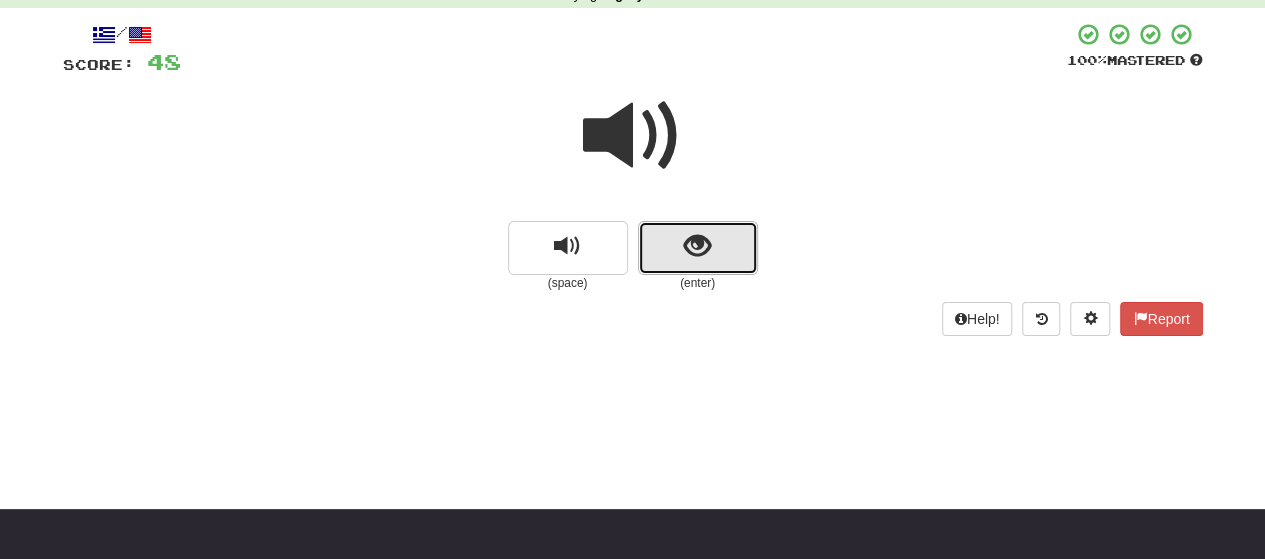 click at bounding box center [698, 248] 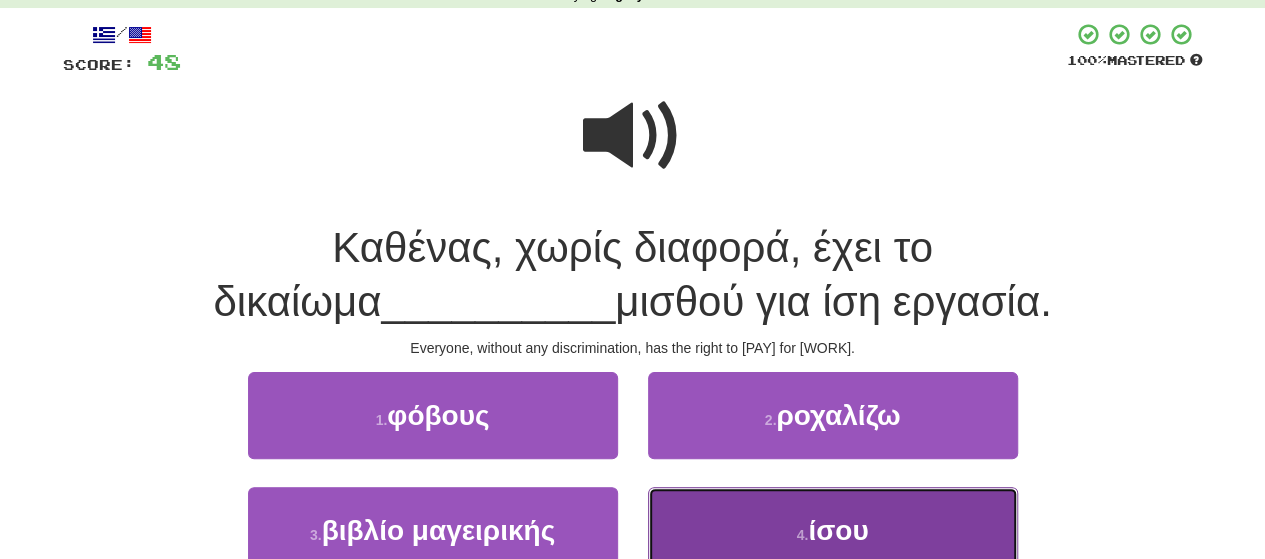 click on "ίσου" at bounding box center [838, 530] 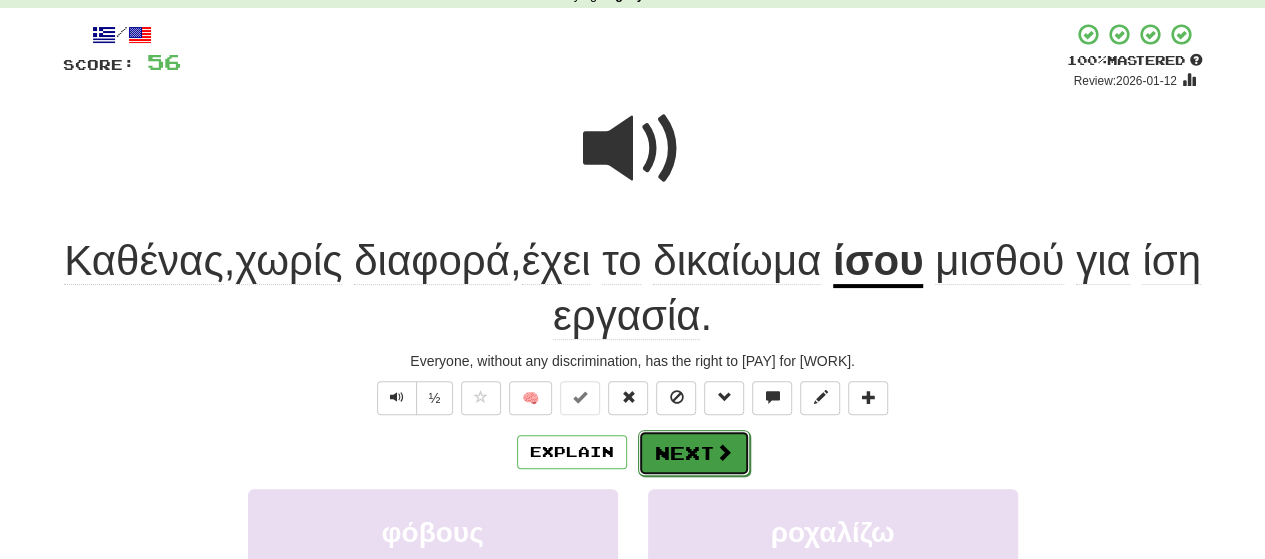 click on "Next" at bounding box center (694, 453) 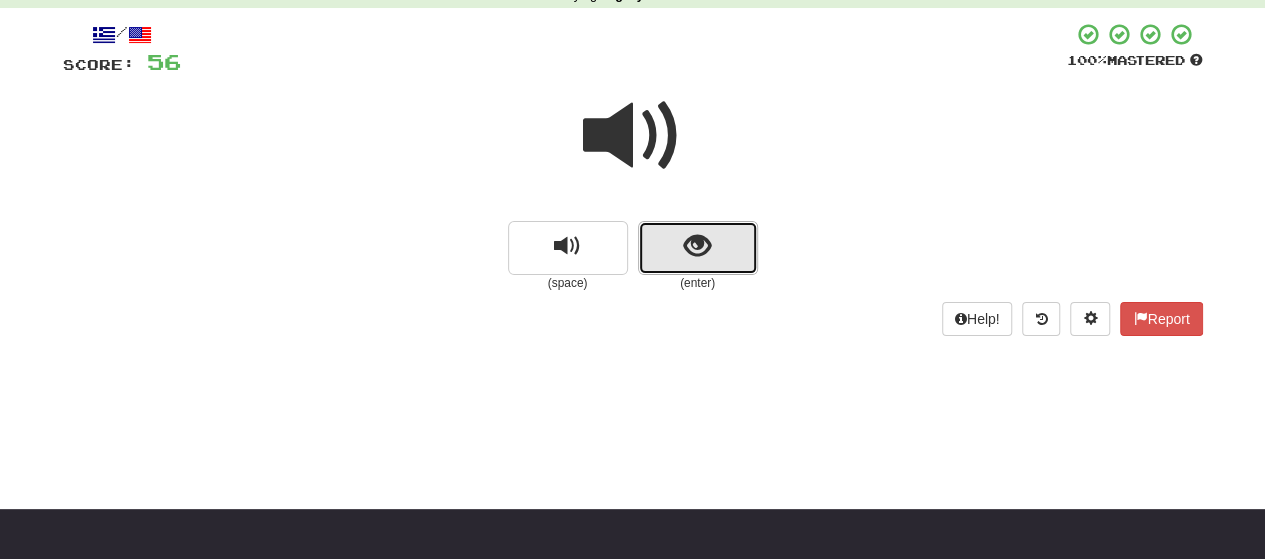 click at bounding box center [698, 248] 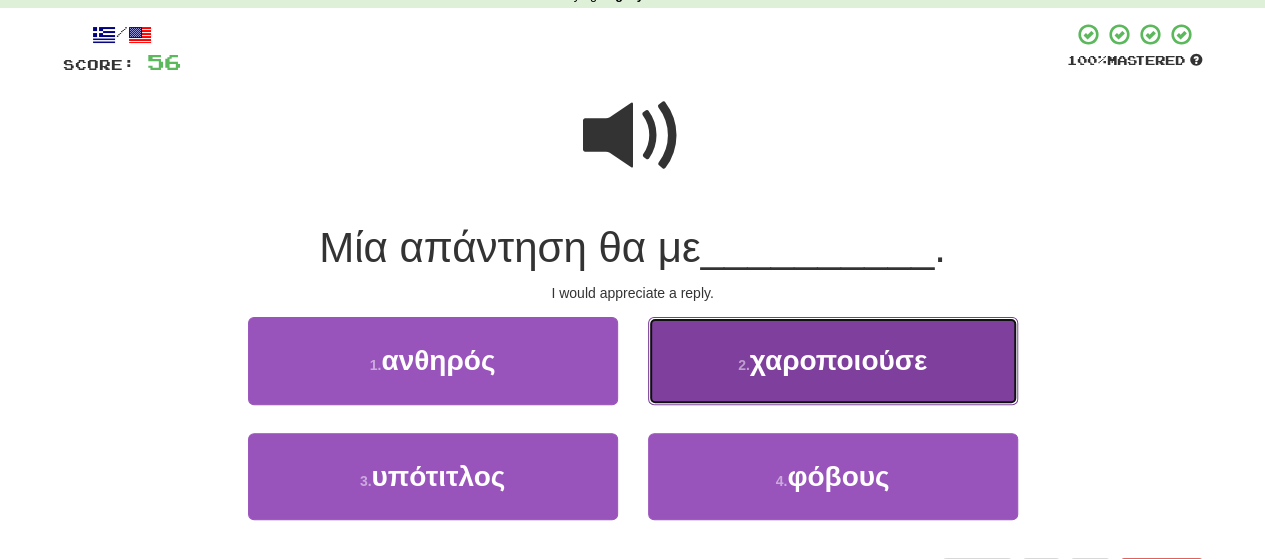 click on "χαροποιούσε" at bounding box center (838, 360) 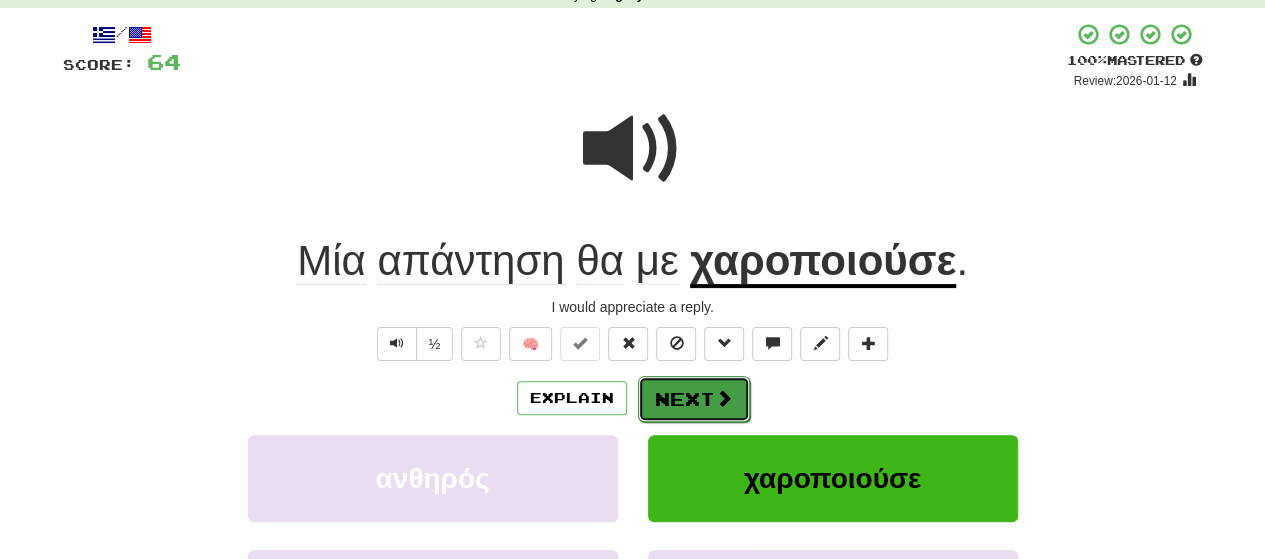 click on "Next" at bounding box center (694, 399) 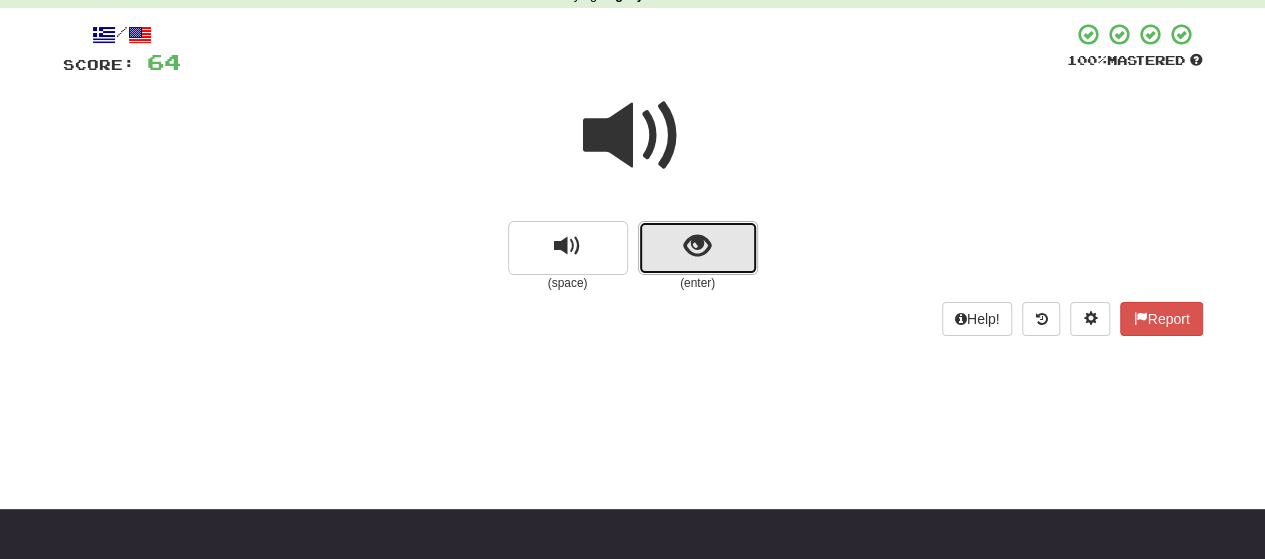 click at bounding box center (698, 248) 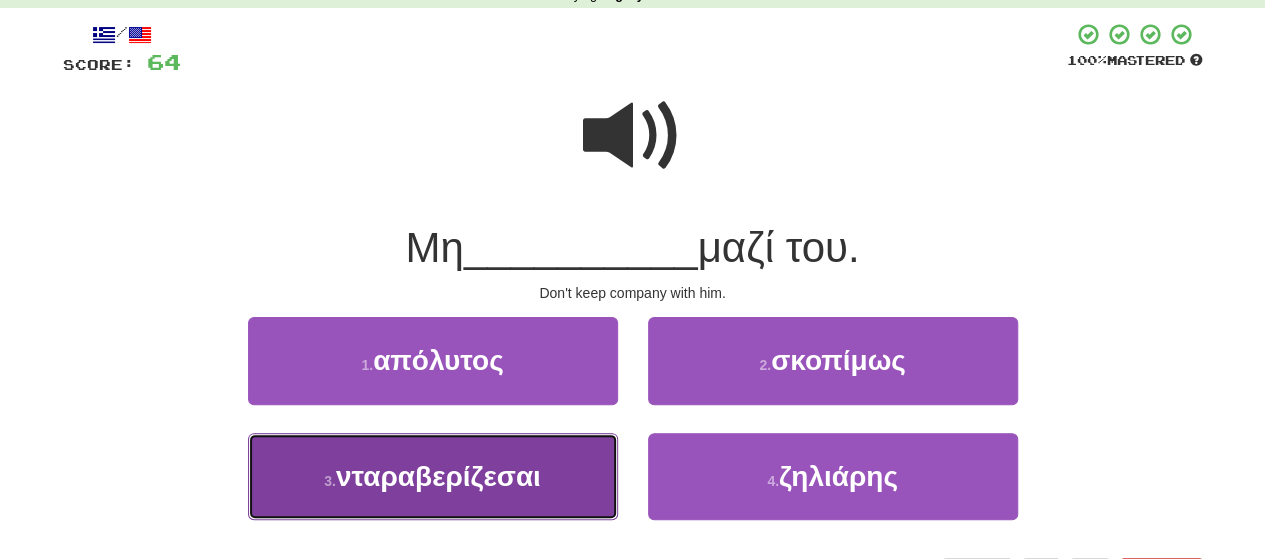 click on "3 .  νταραβερίζεσαι" at bounding box center (433, 476) 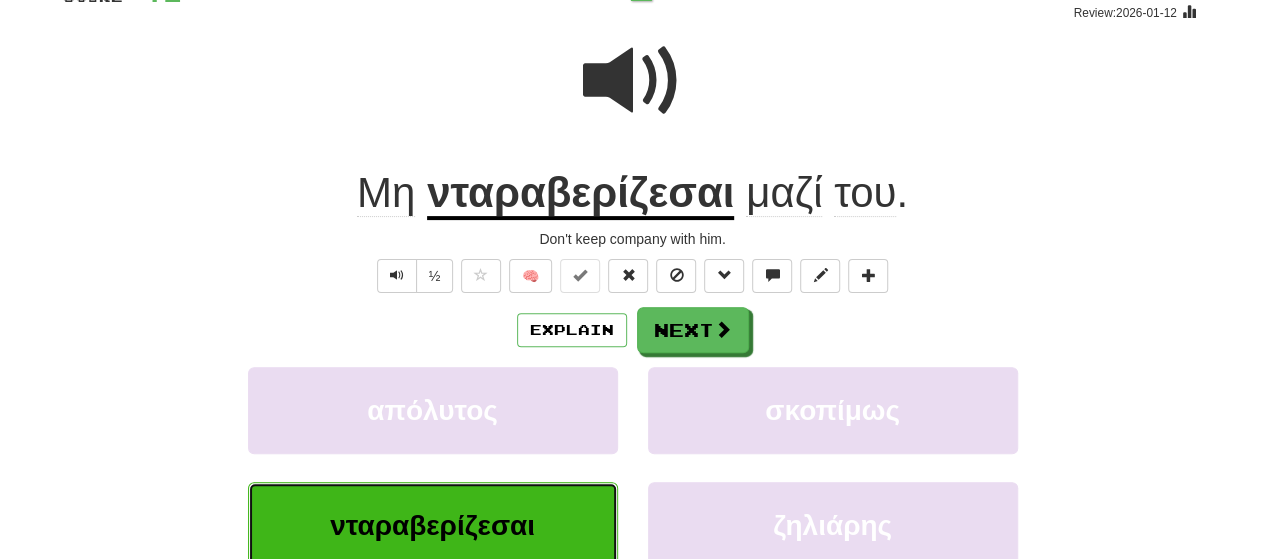 scroll, scrollTop: 200, scrollLeft: 0, axis: vertical 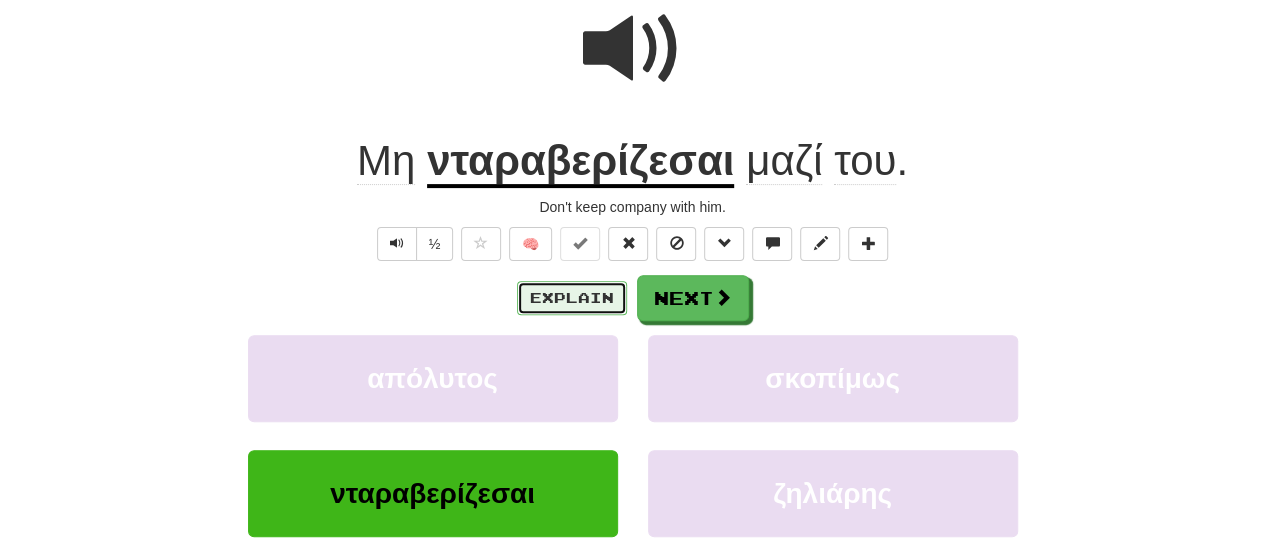 click on "Explain" at bounding box center [572, 298] 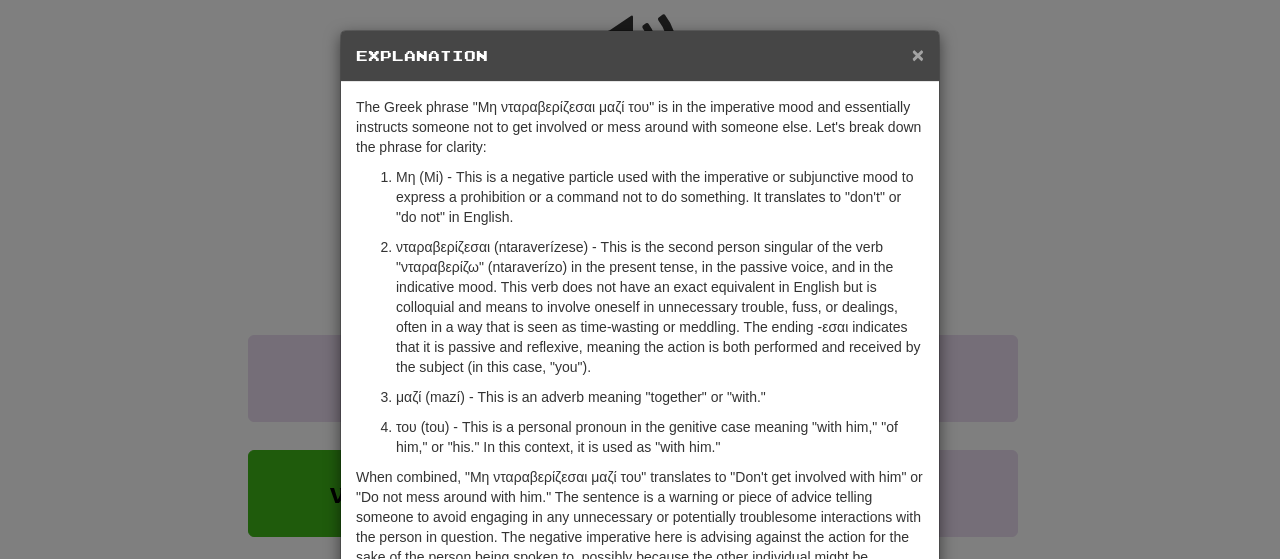 click on "×" at bounding box center (918, 54) 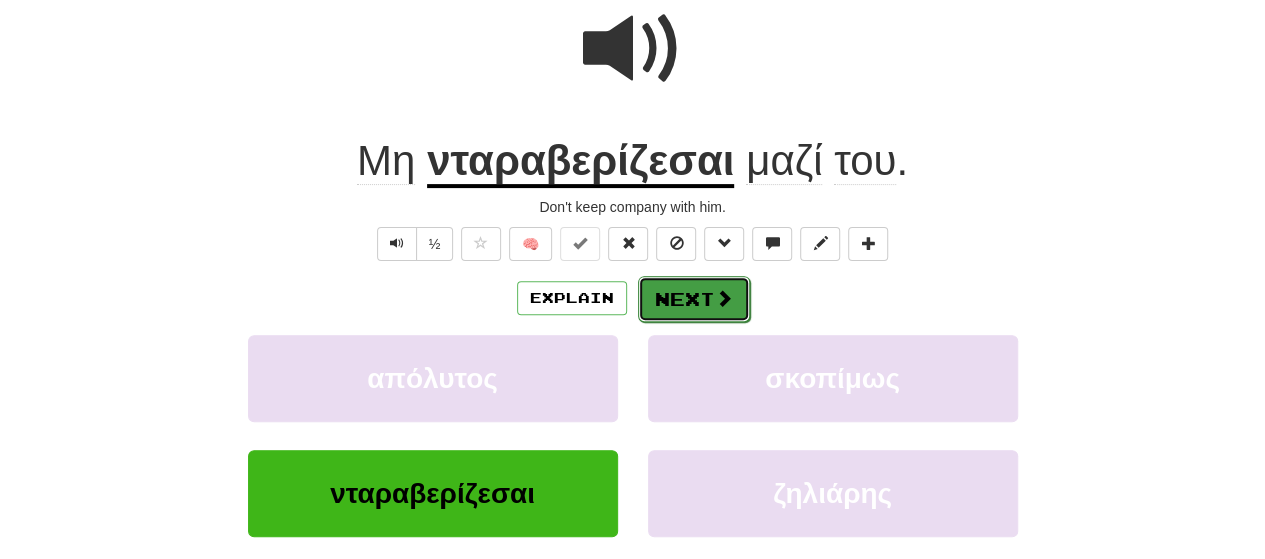 click at bounding box center [724, 298] 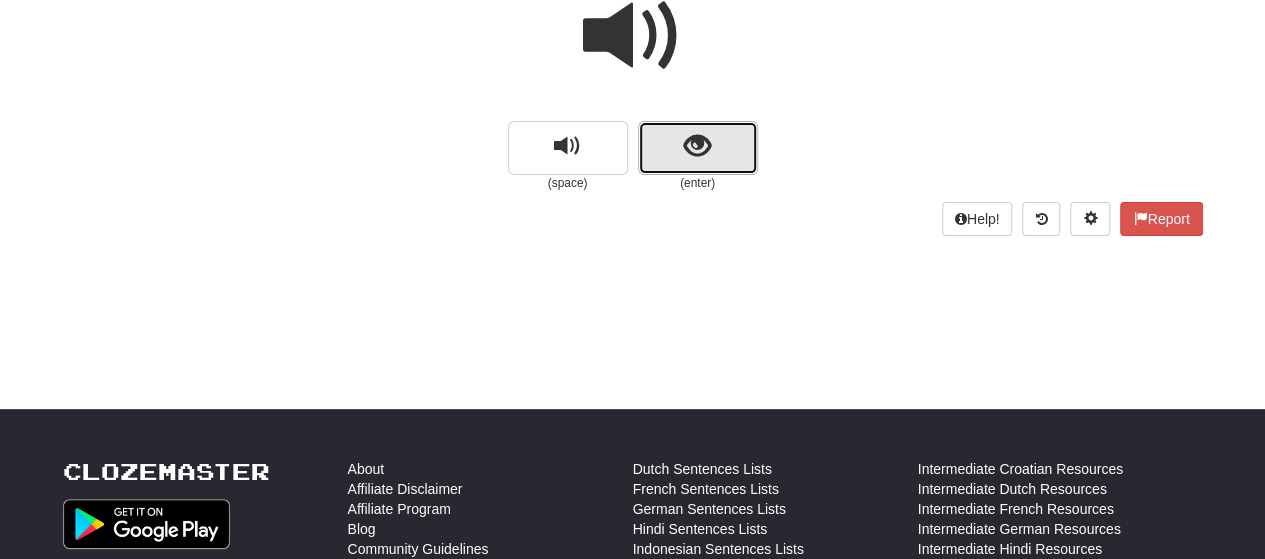 click at bounding box center [698, 148] 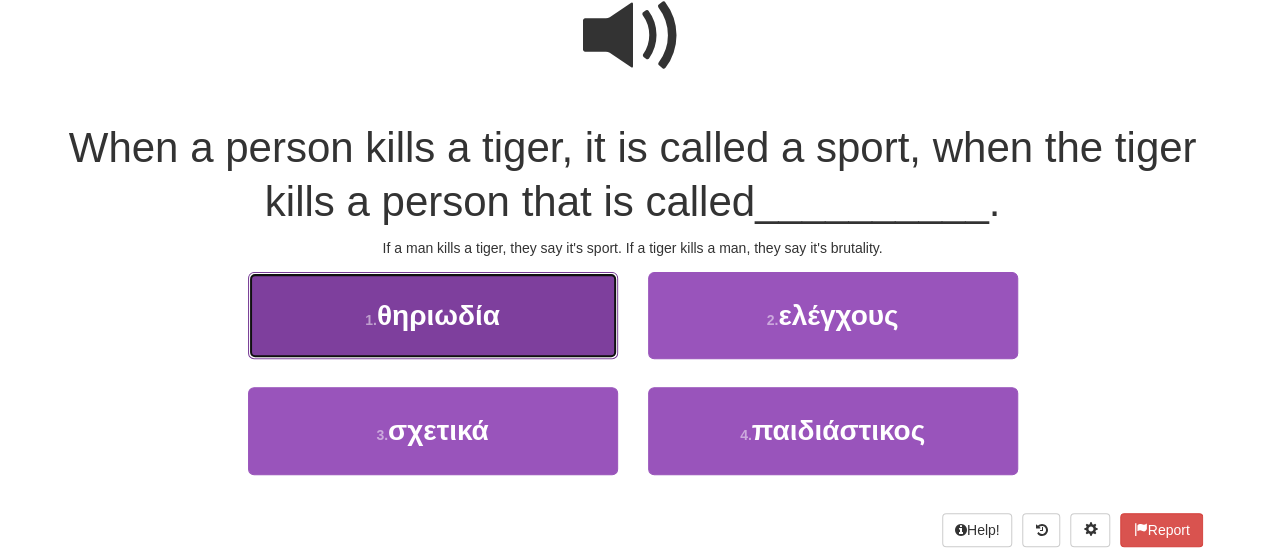 click on "1 .  θηριωδία" at bounding box center (433, 315) 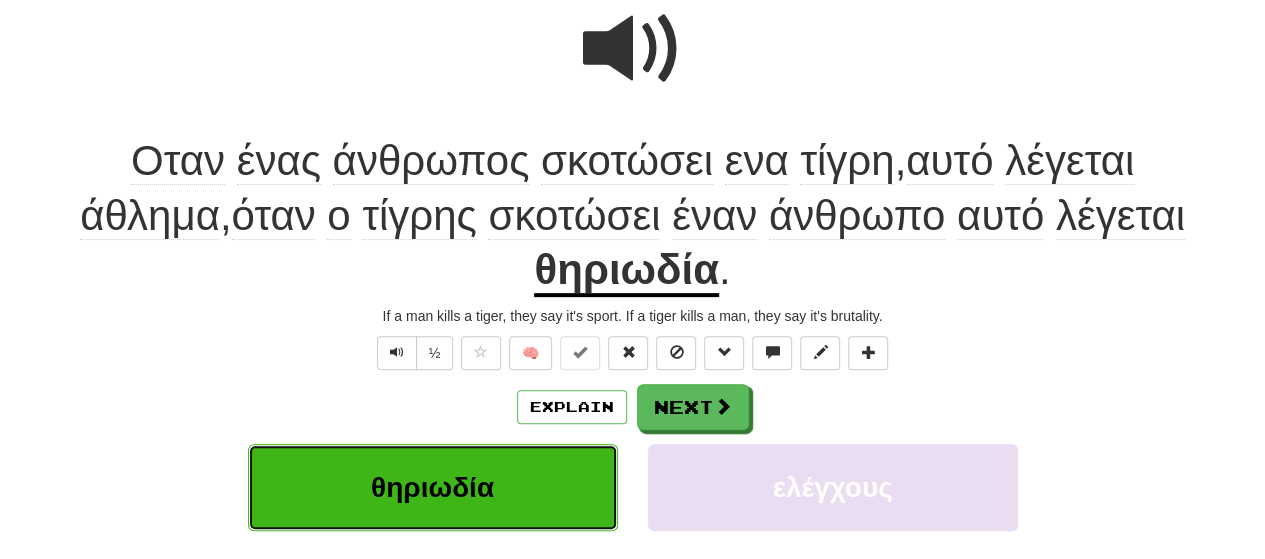 scroll, scrollTop: 213, scrollLeft: 0, axis: vertical 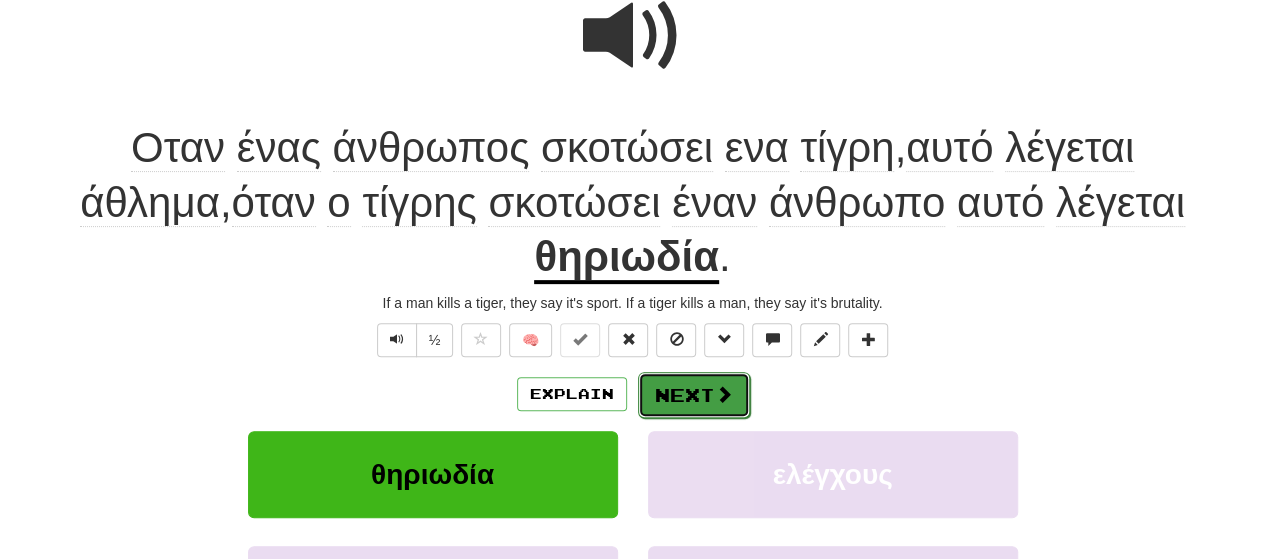 click on "Next" at bounding box center [694, 395] 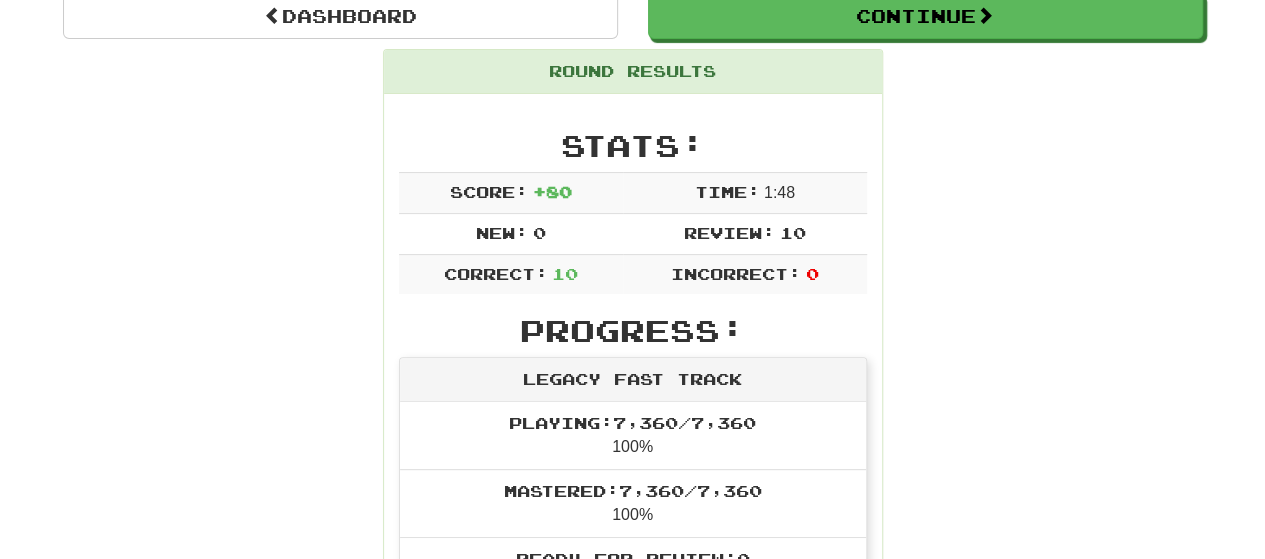 scroll, scrollTop: 100, scrollLeft: 0, axis: vertical 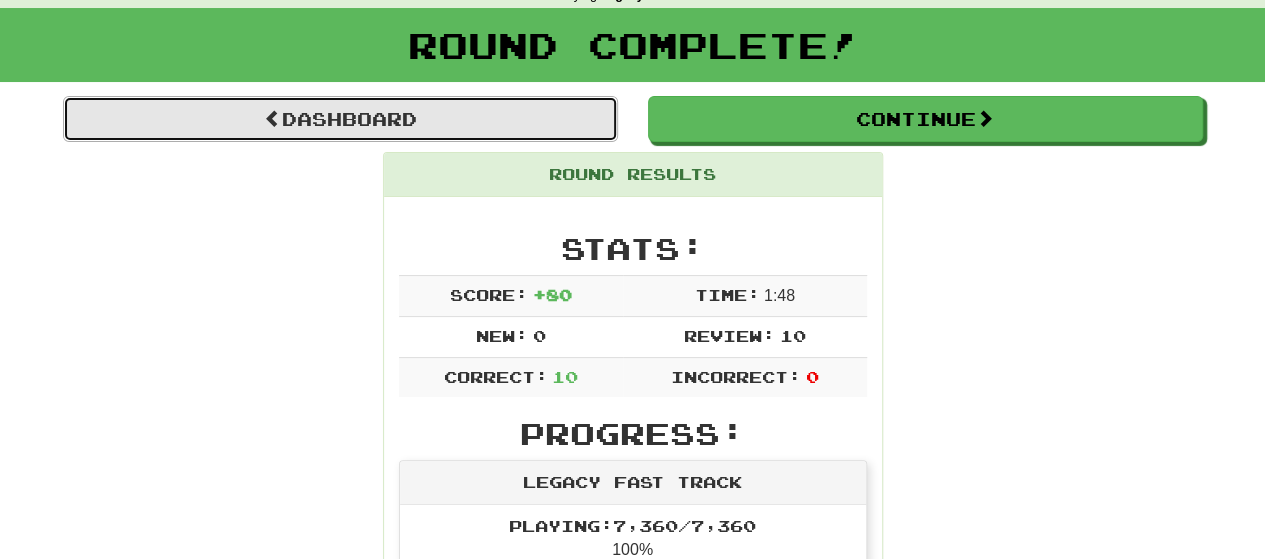 click on "Dashboard" at bounding box center (340, 119) 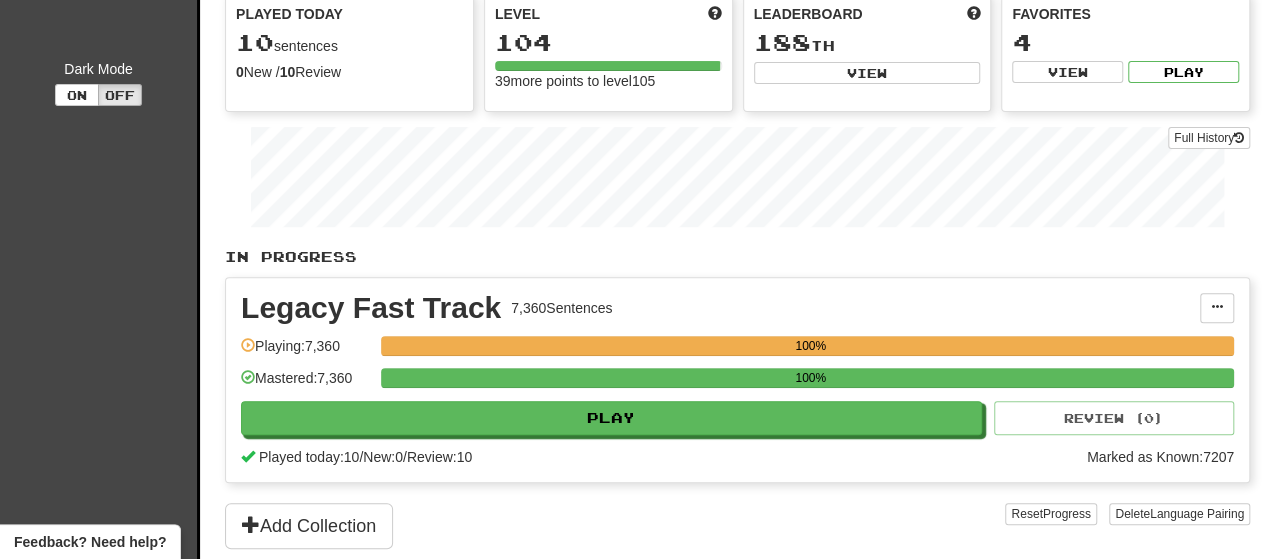 scroll, scrollTop: 0, scrollLeft: 0, axis: both 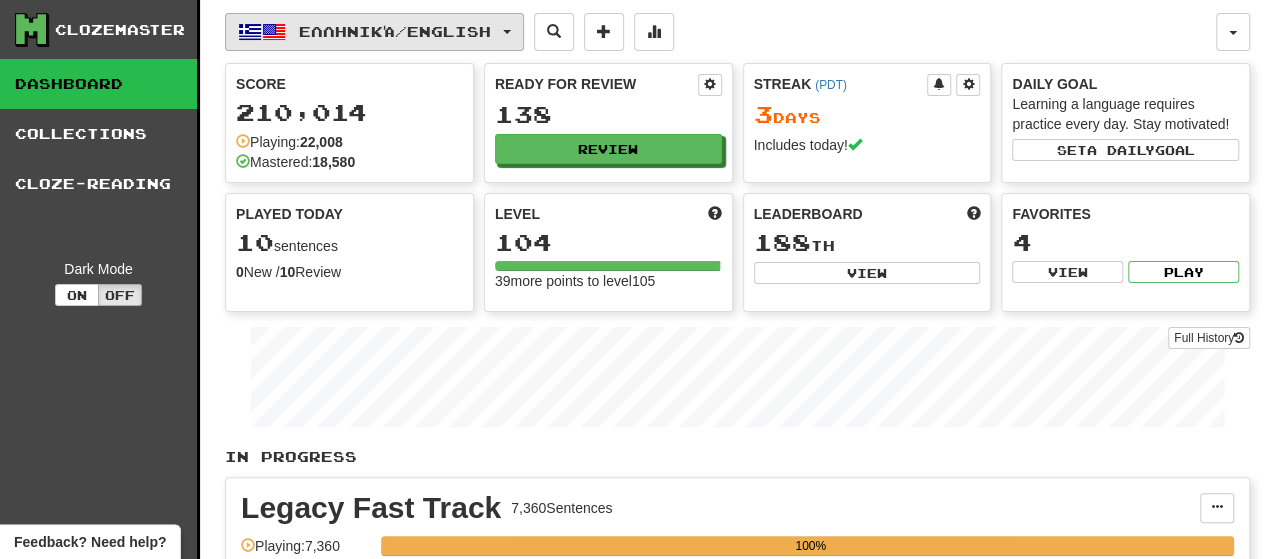 click at bounding box center [250, 32] 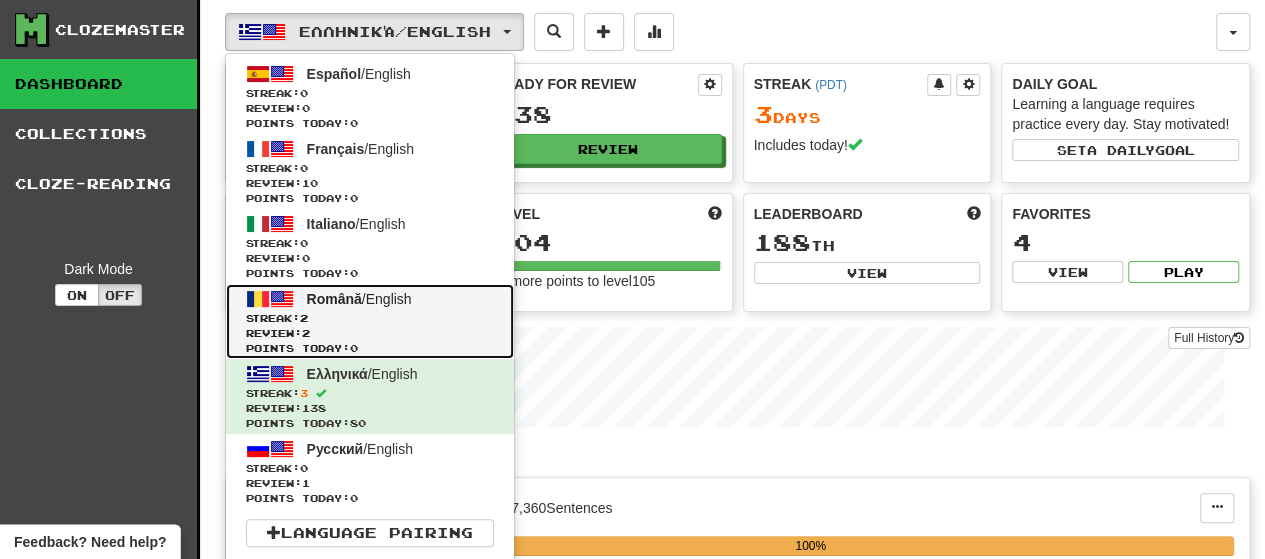 click at bounding box center [258, 299] 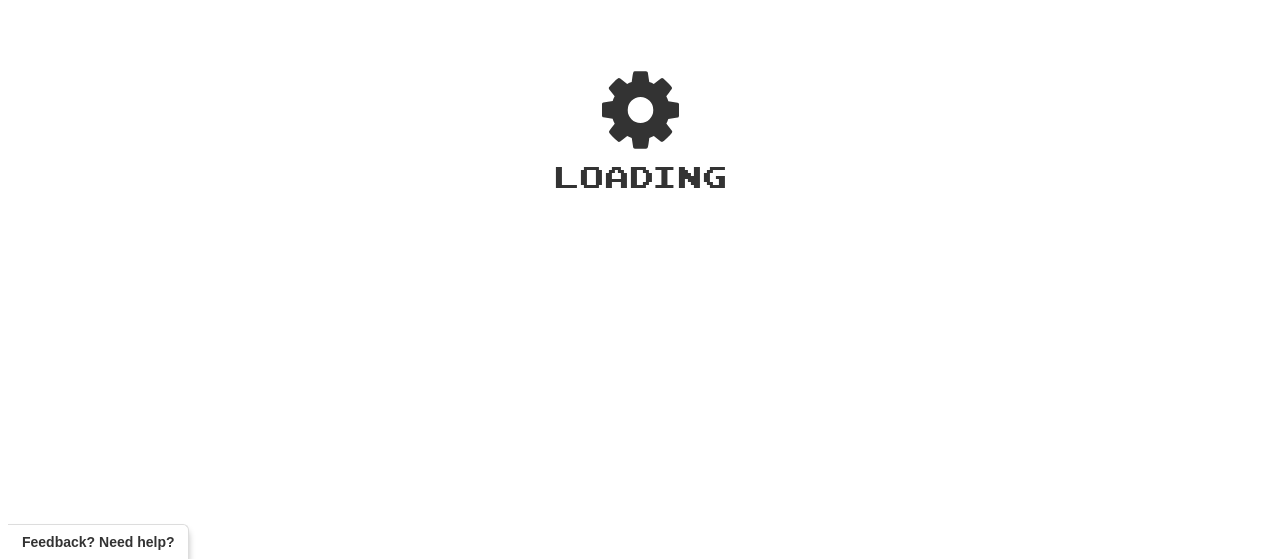 scroll, scrollTop: 300, scrollLeft: 0, axis: vertical 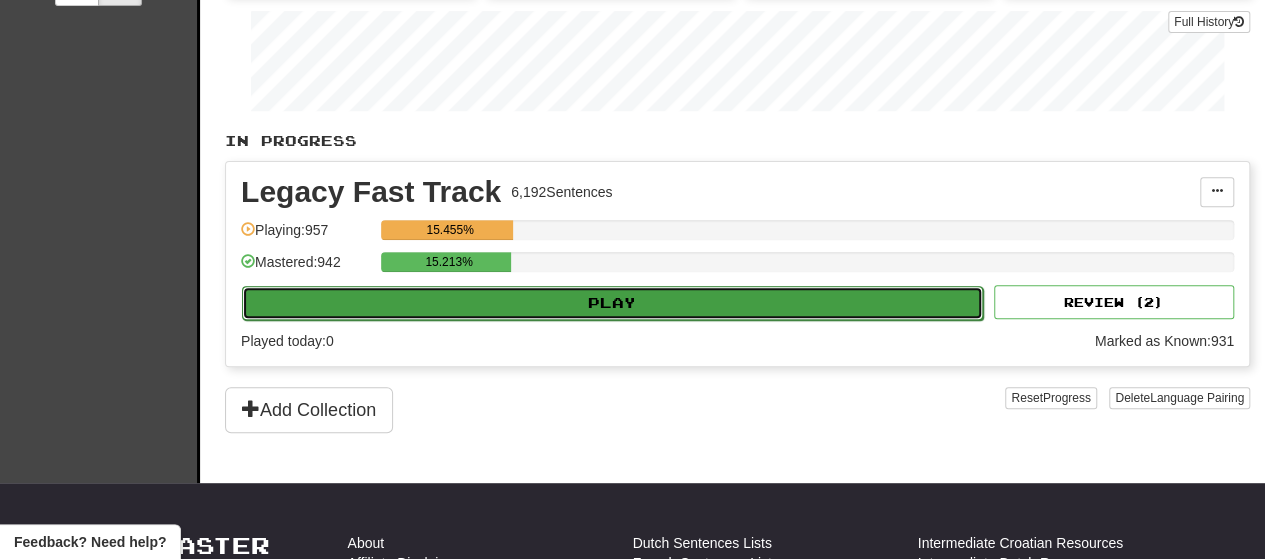click on "Play" at bounding box center [612, 303] 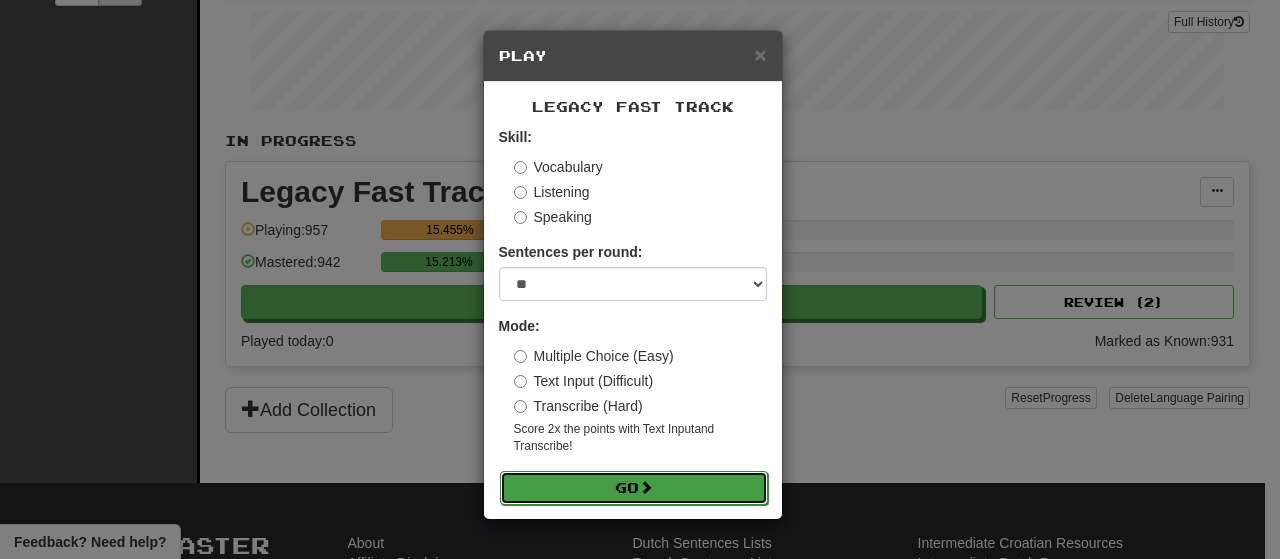 click on "Go" at bounding box center [634, 488] 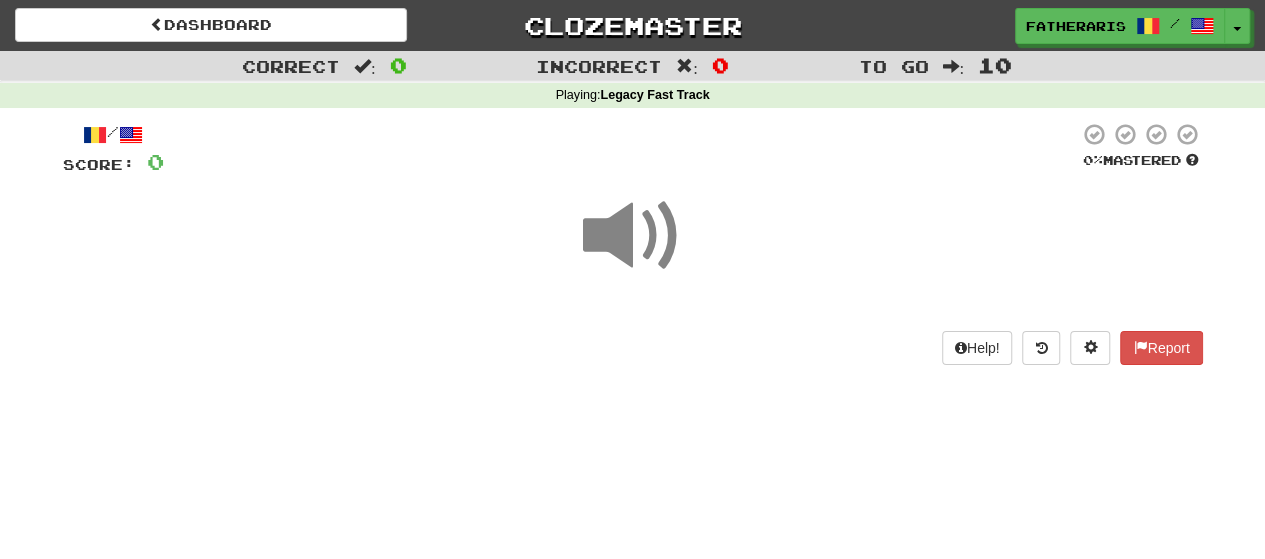 scroll, scrollTop: 100, scrollLeft: 0, axis: vertical 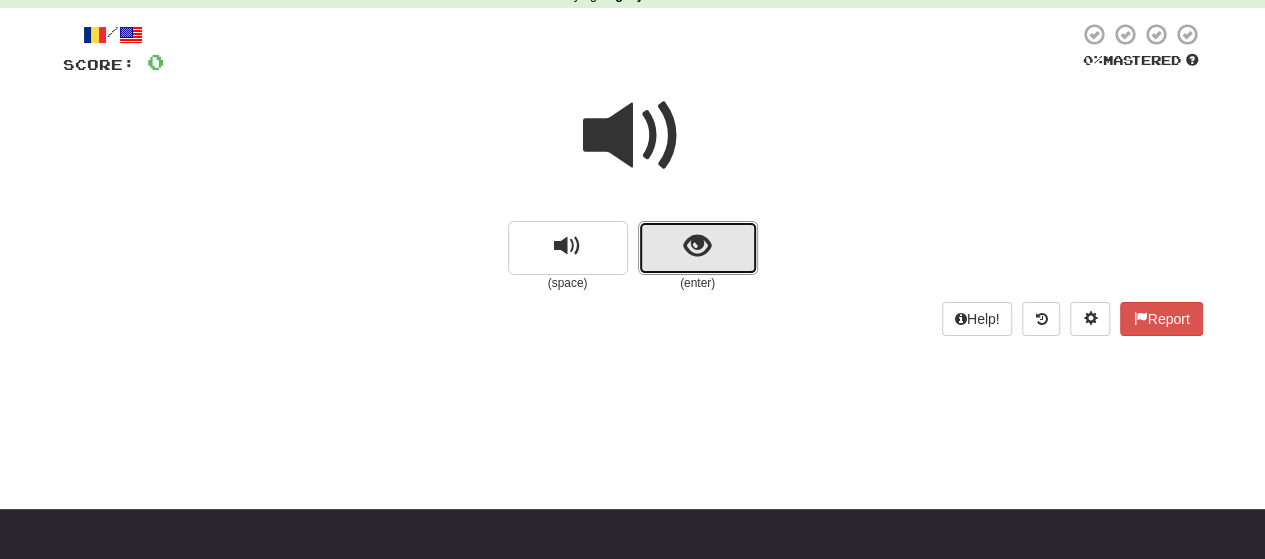 click at bounding box center (697, 246) 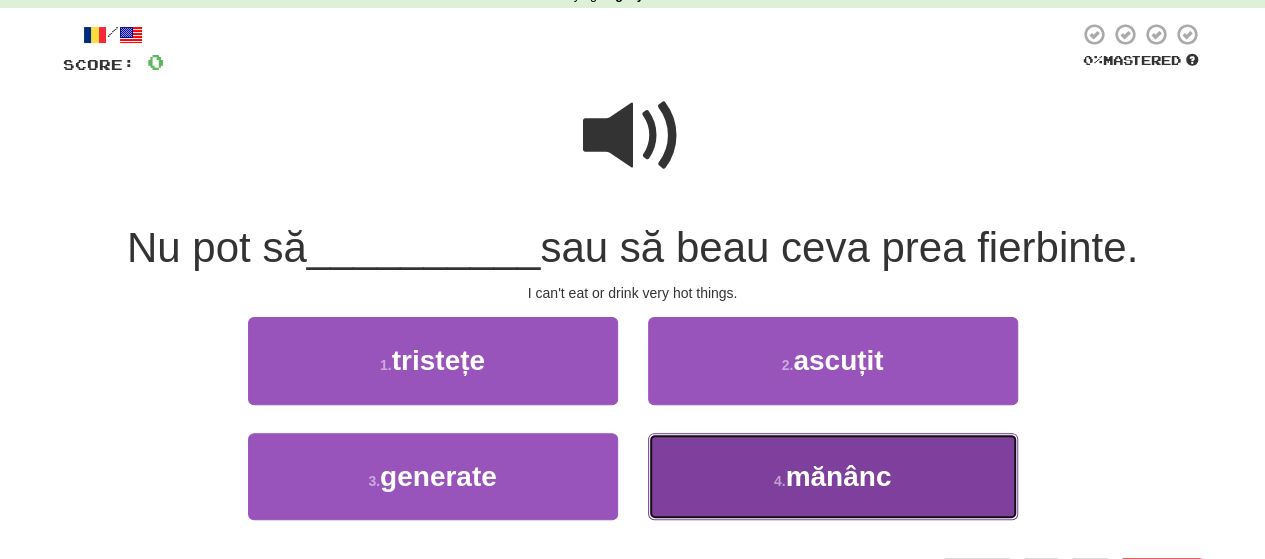 click on "mănânc" at bounding box center [838, 476] 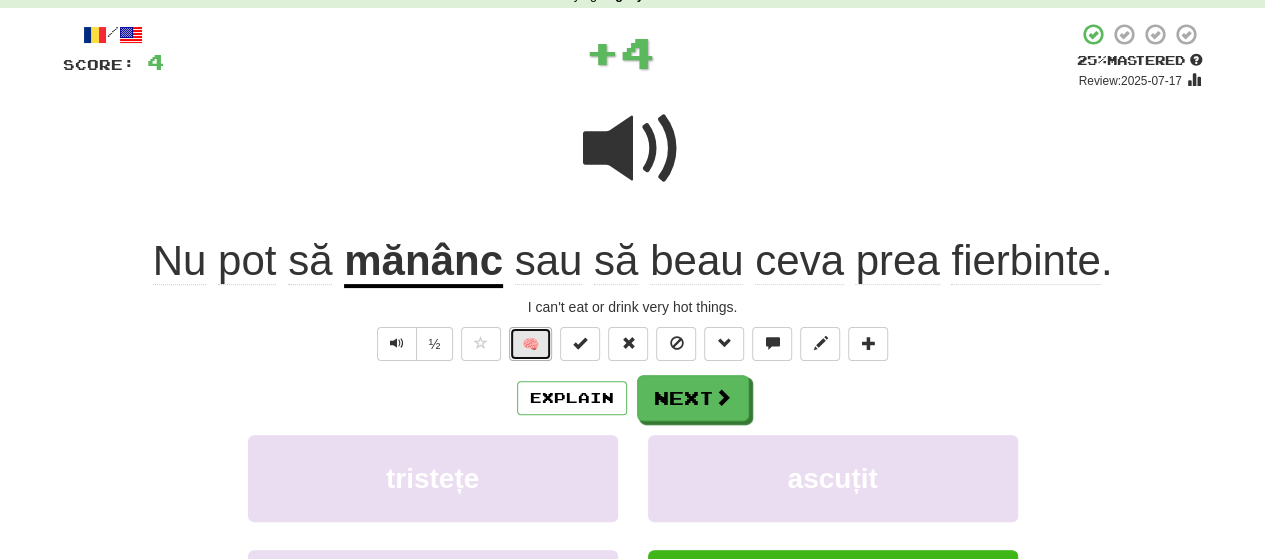 click on "🧠" at bounding box center [530, 344] 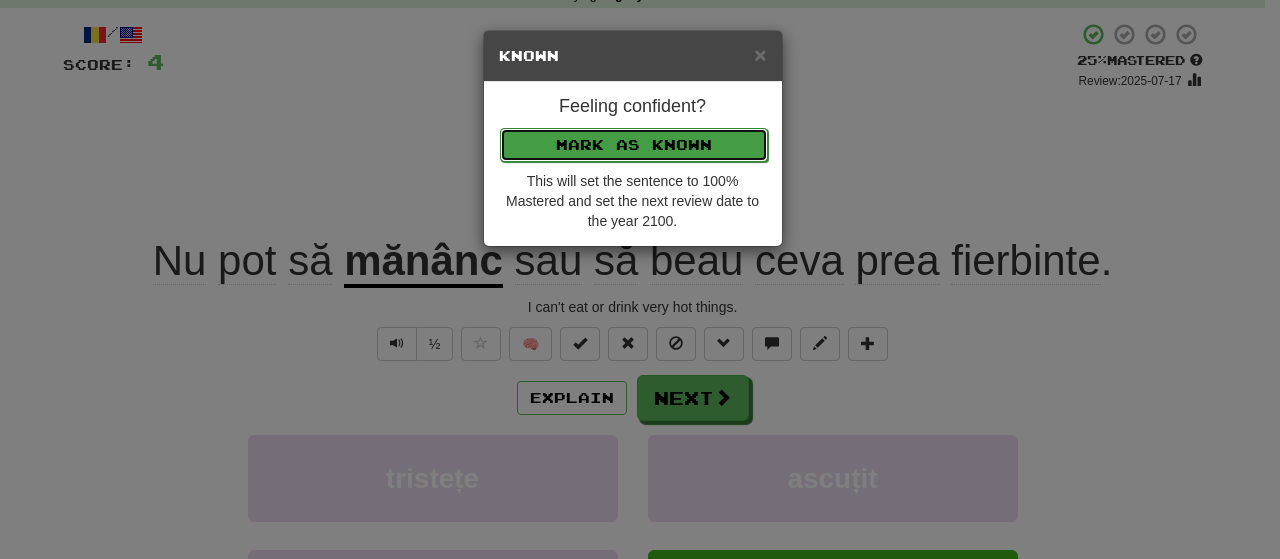 click on "Mark as Known" at bounding box center [634, 145] 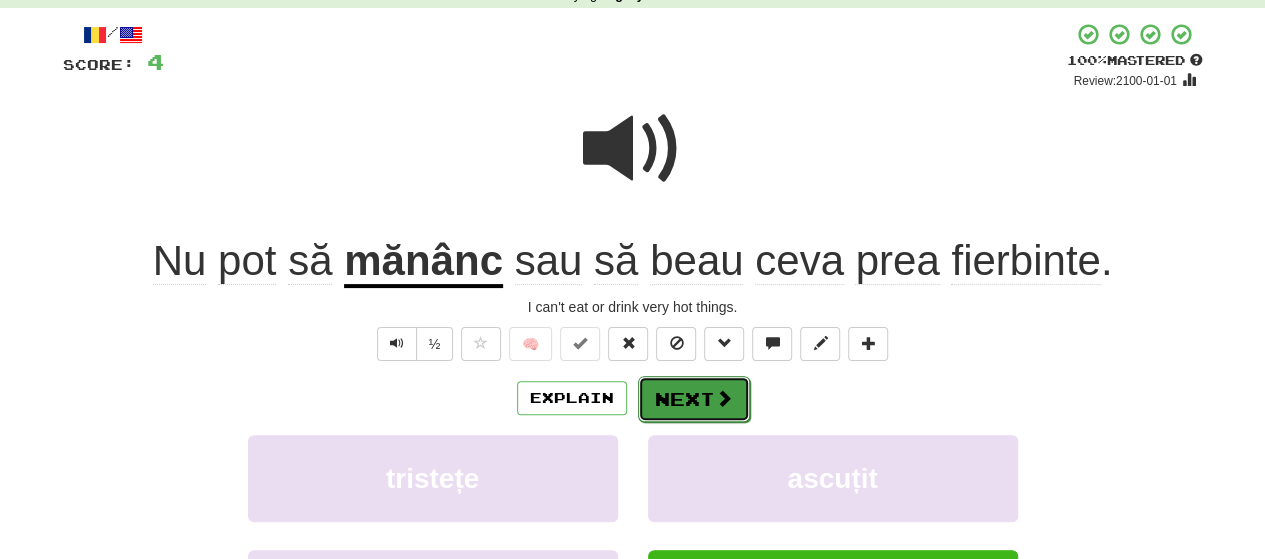 click on "Next" at bounding box center (694, 399) 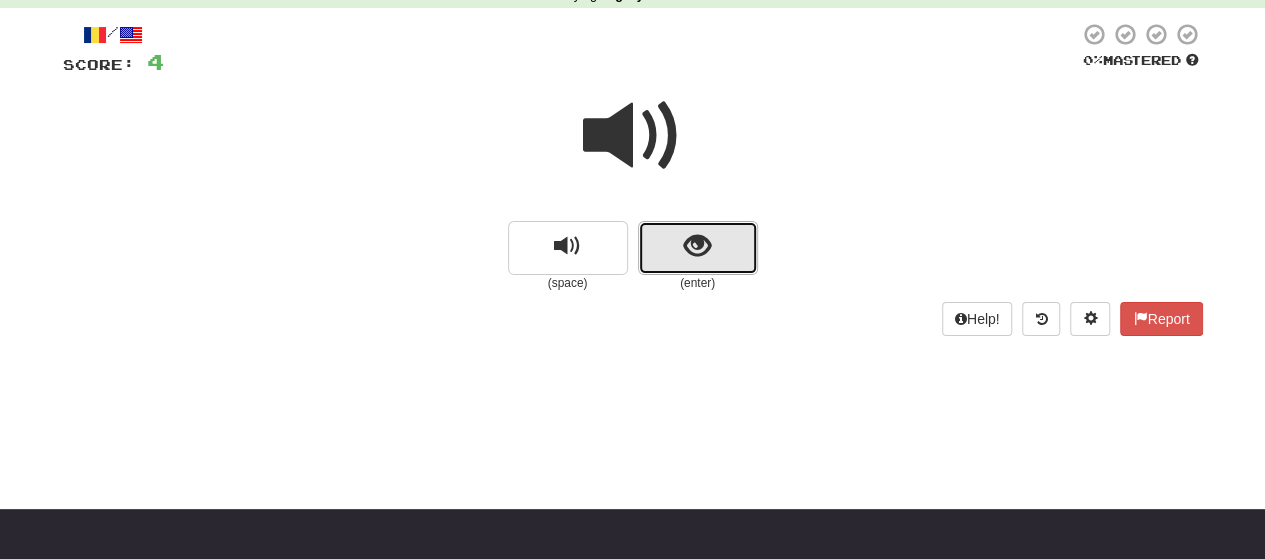 click at bounding box center [698, 248] 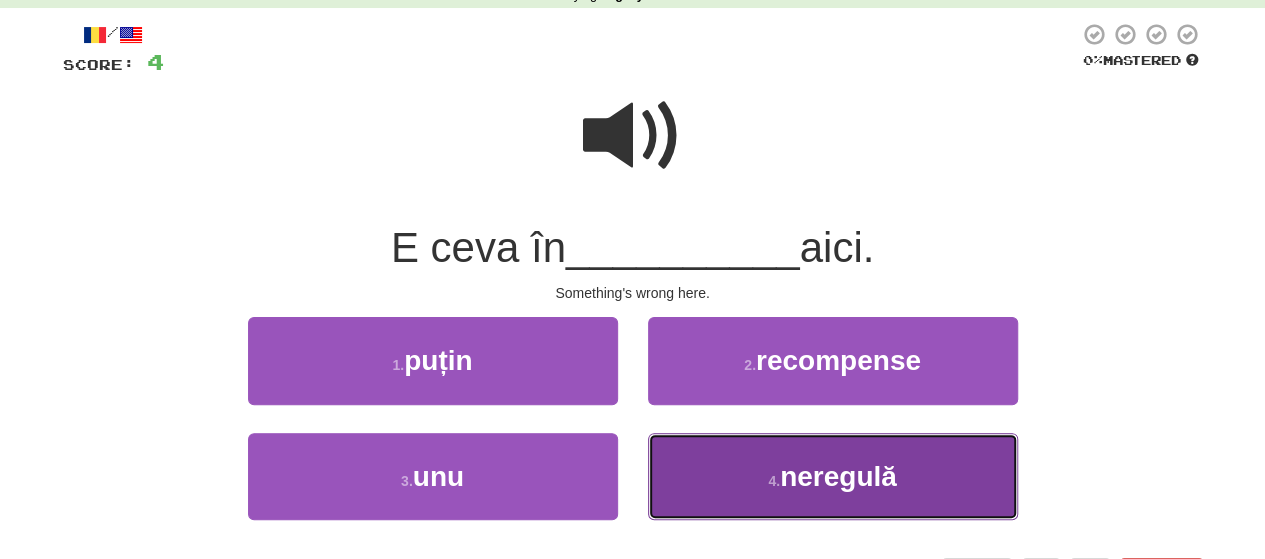 click on "neregulă" at bounding box center [838, 476] 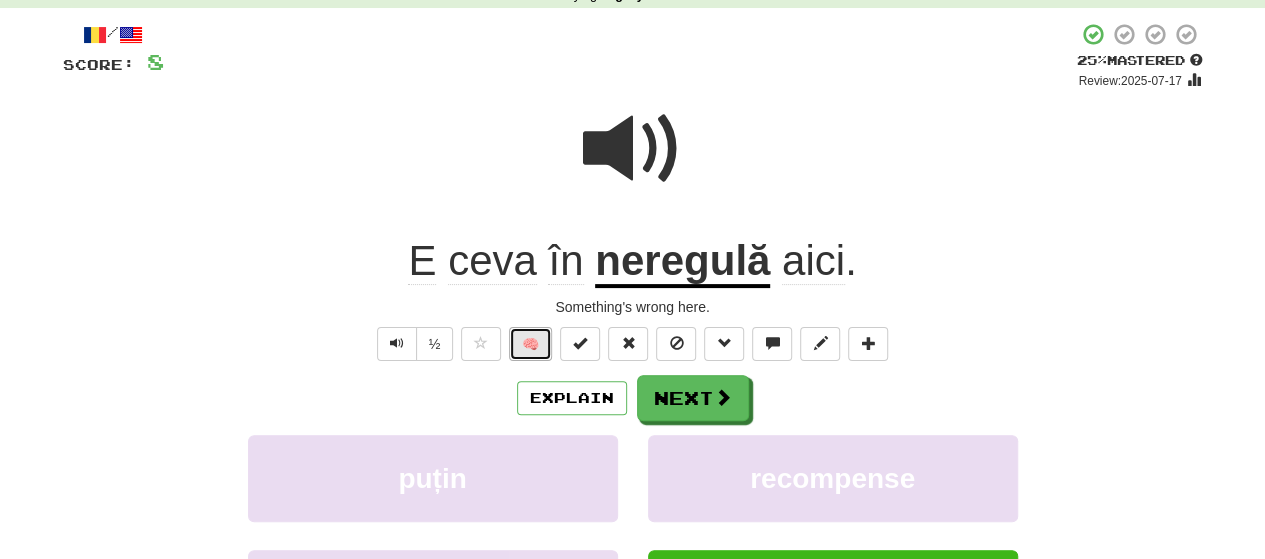click on "🧠" at bounding box center (530, 344) 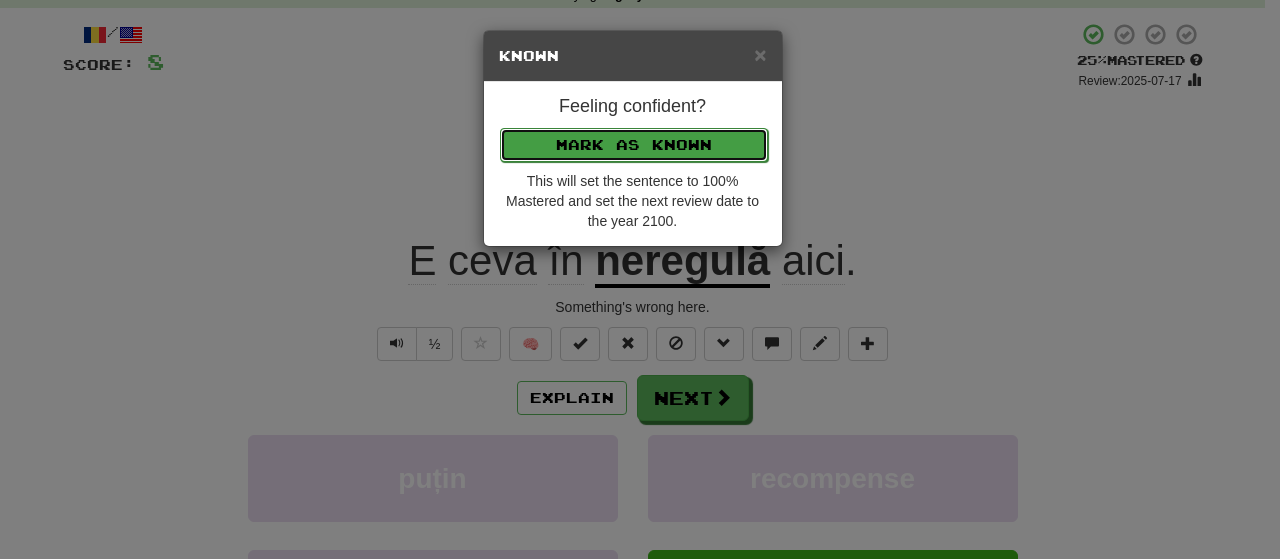 click on "Mark as Known" at bounding box center (634, 145) 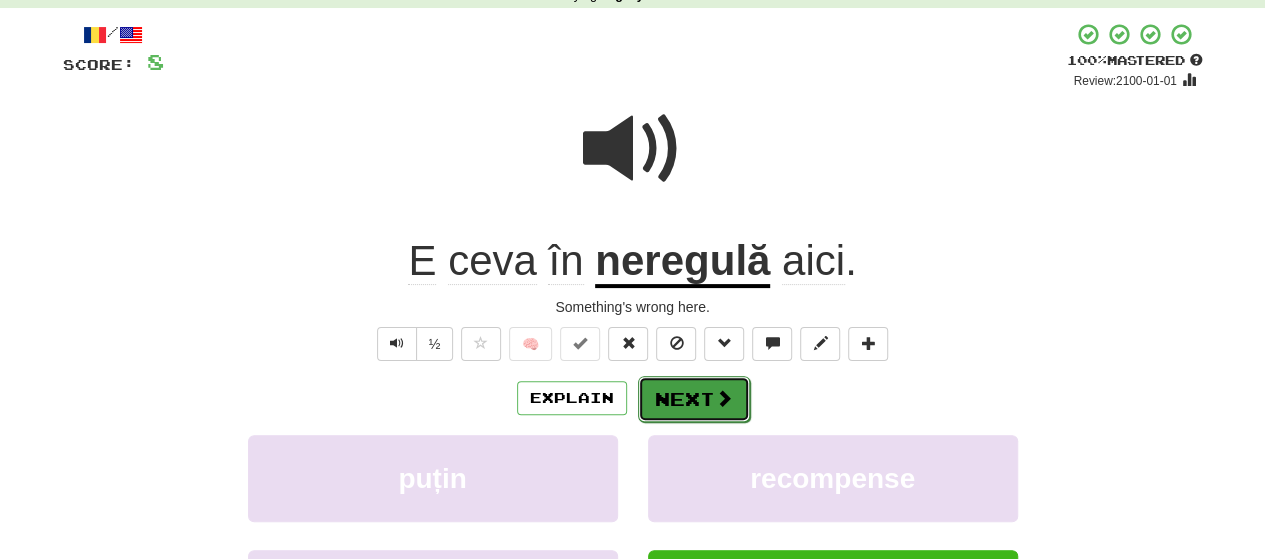 click on "Next" at bounding box center [694, 399] 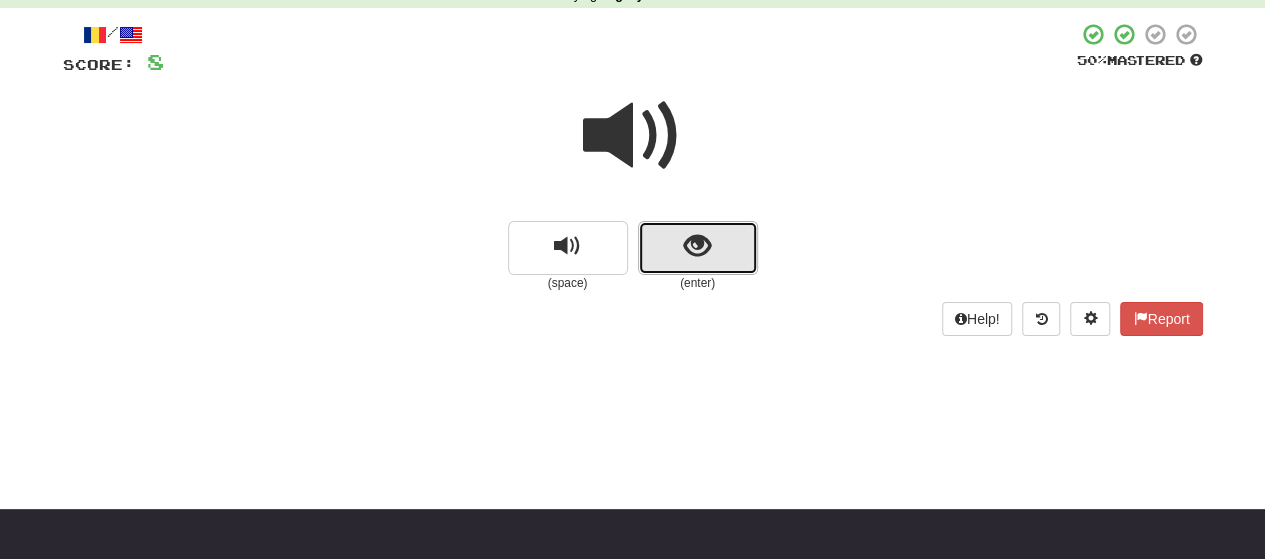 click at bounding box center [698, 248] 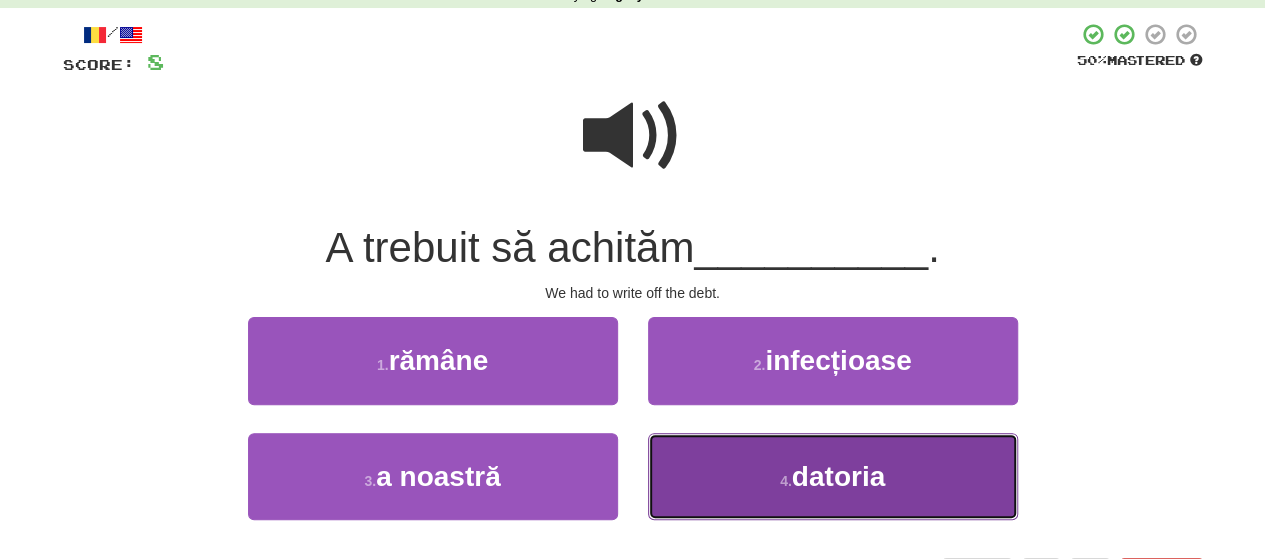 click on "datoria" at bounding box center (838, 476) 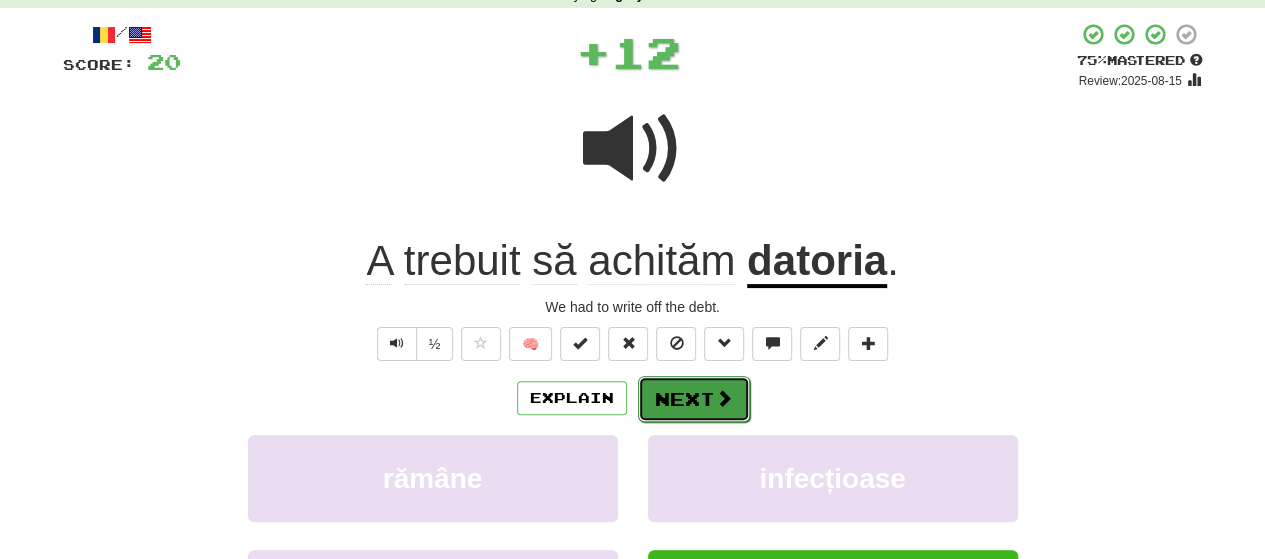click at bounding box center [724, 398] 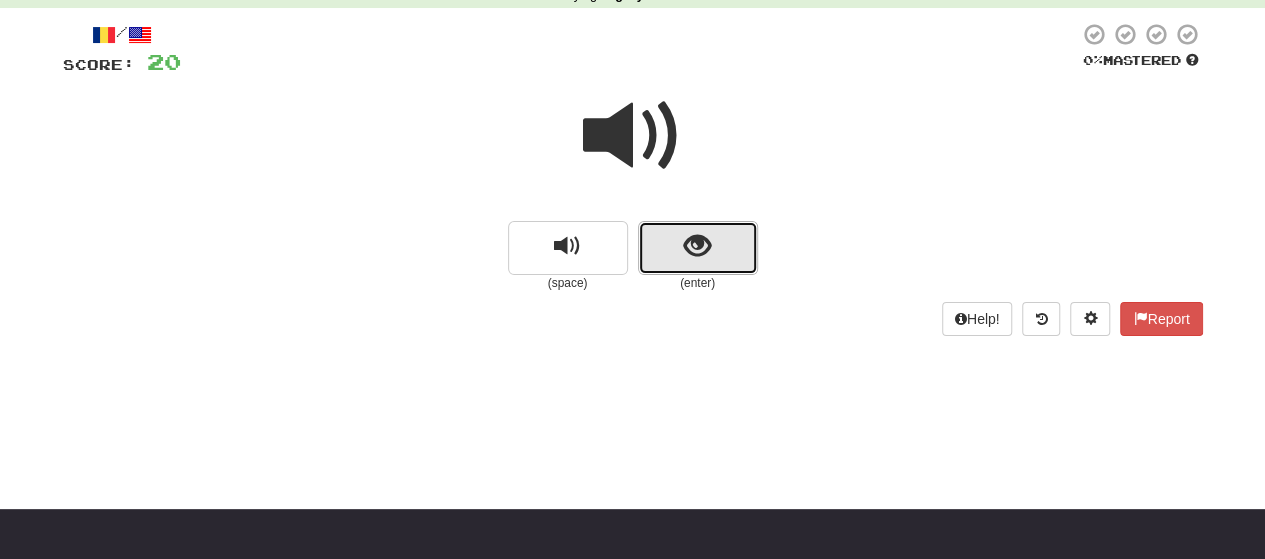 click at bounding box center (698, 248) 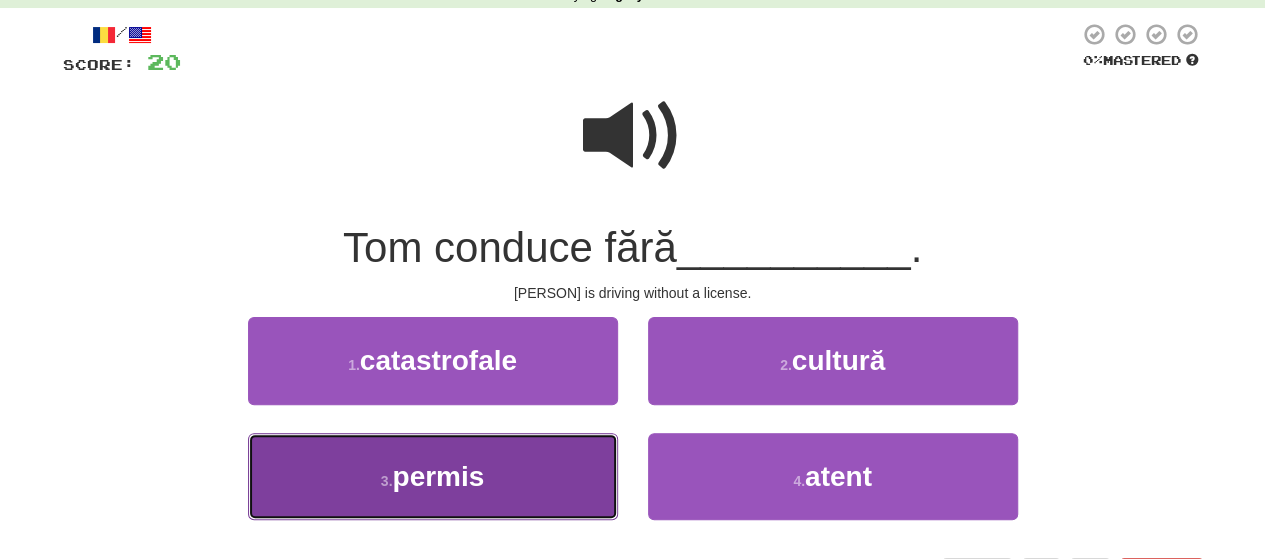 click on "3 .  permis" at bounding box center (433, 476) 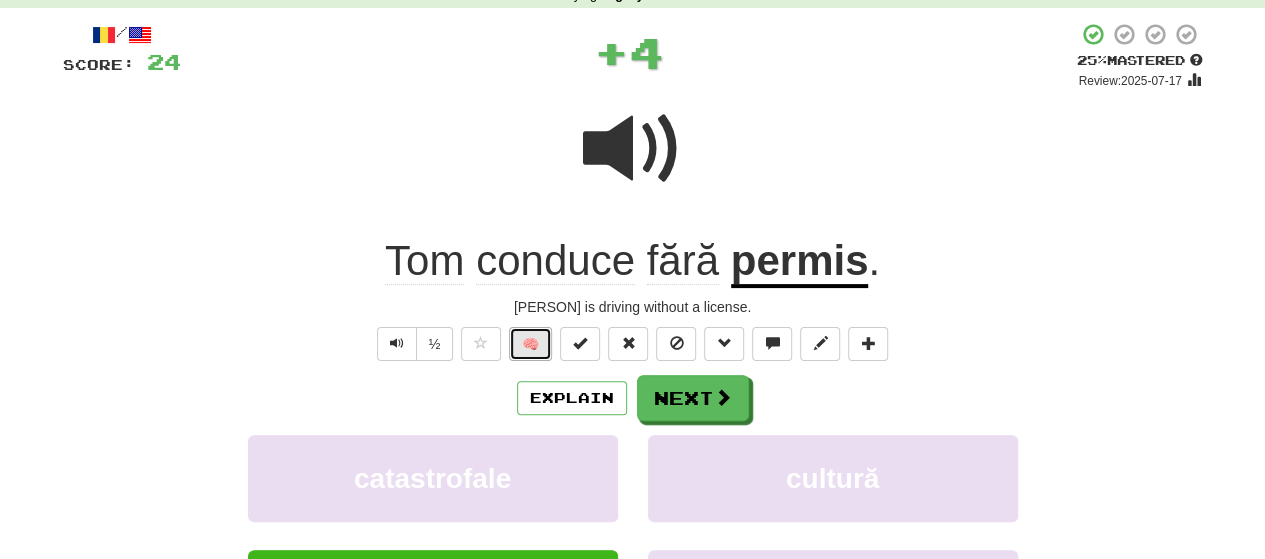 click on "🧠" at bounding box center (530, 344) 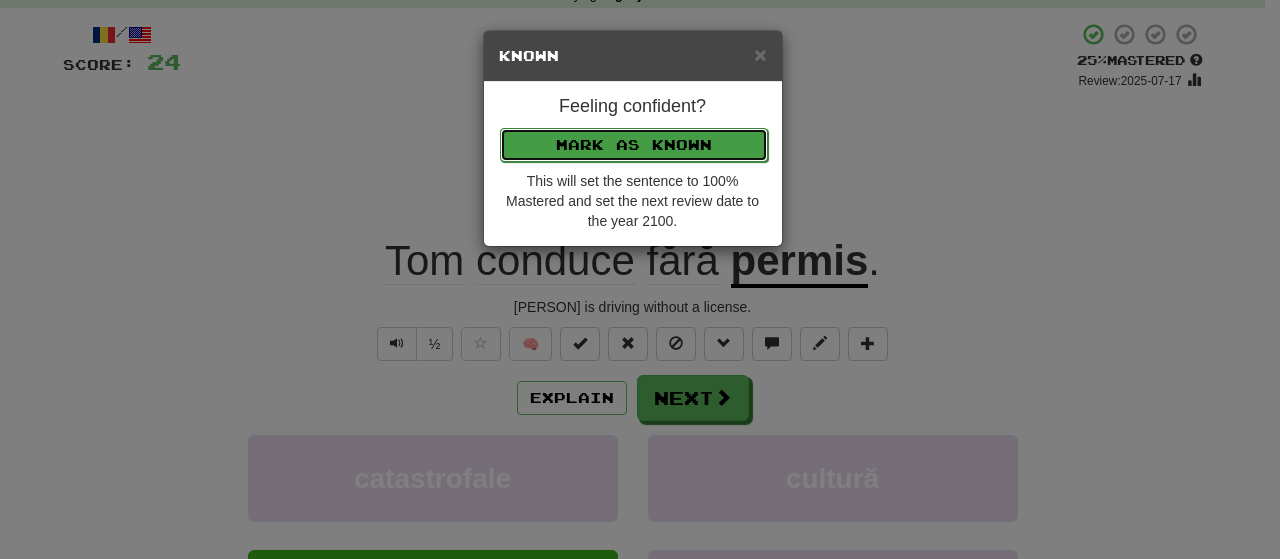 click on "Mark as Known" at bounding box center [634, 145] 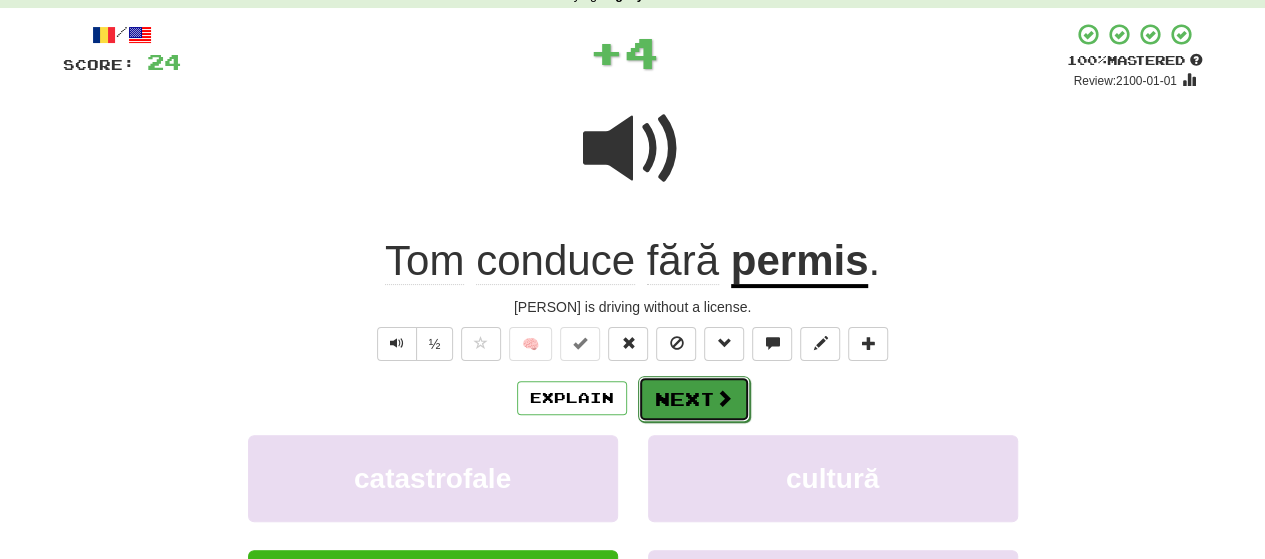click on "Next" at bounding box center [694, 399] 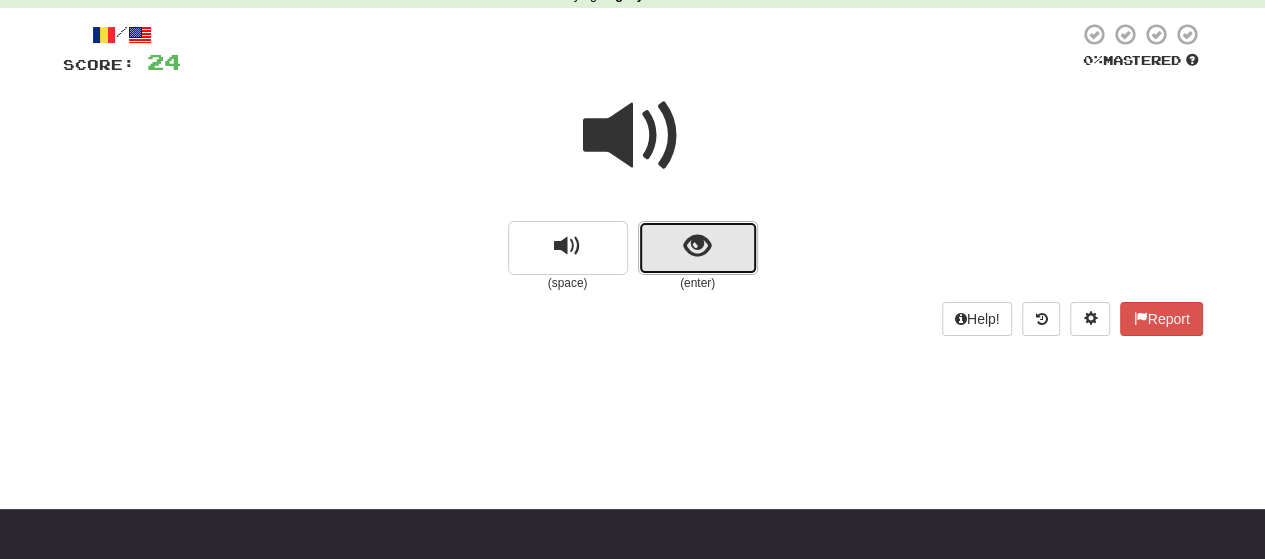 click at bounding box center (698, 248) 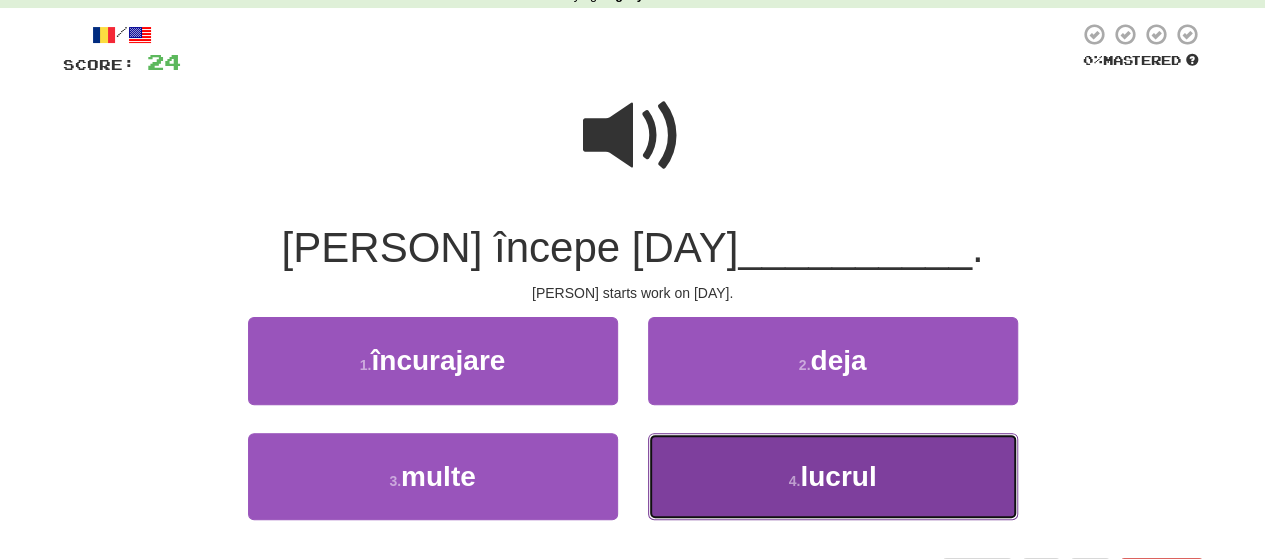 click on "lucrul" at bounding box center [838, 476] 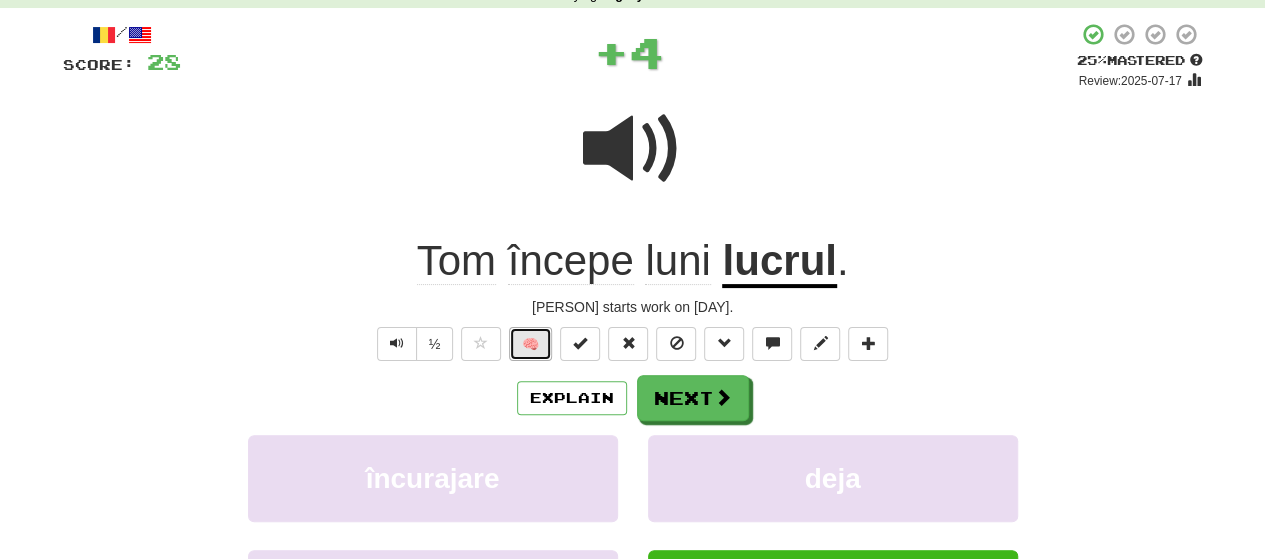 click on "🧠" at bounding box center [530, 344] 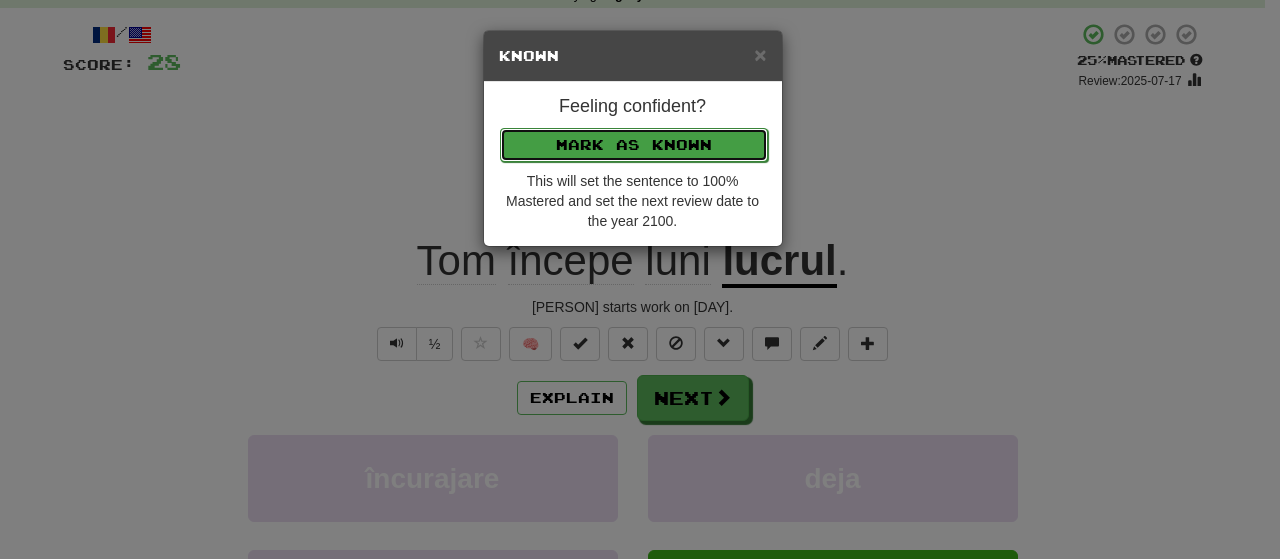 click on "Mark as Known" at bounding box center (634, 145) 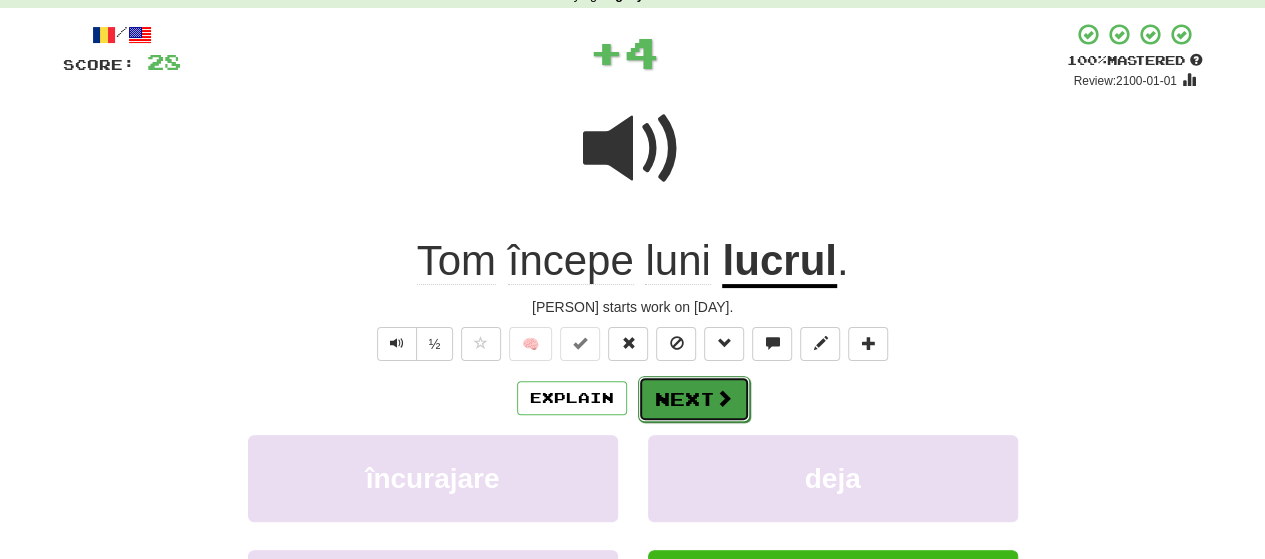 click on "Next" at bounding box center [694, 399] 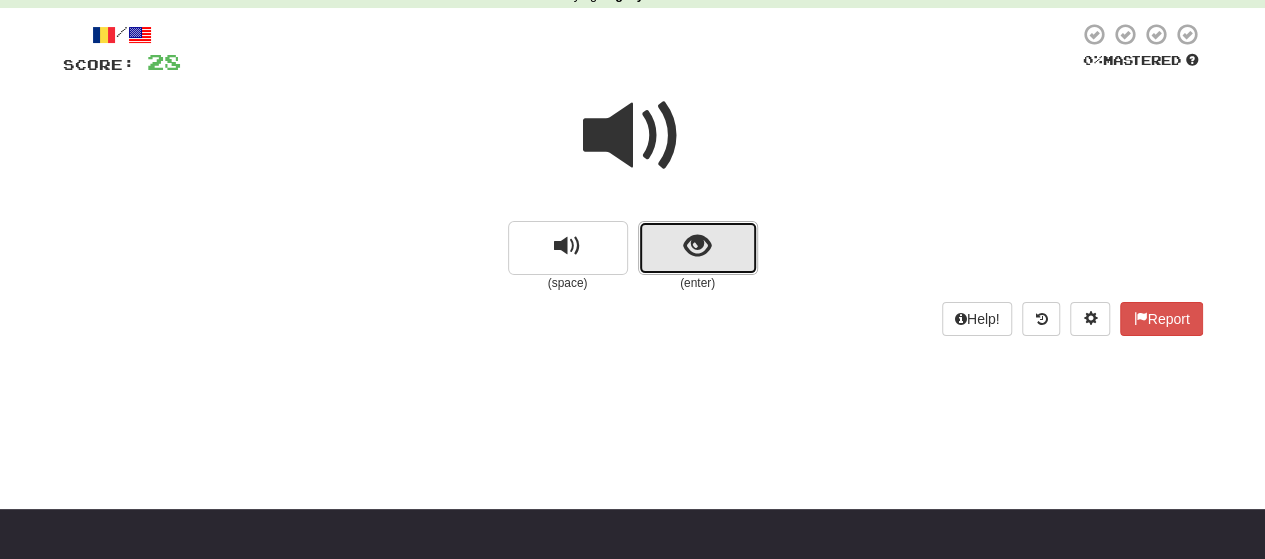 click at bounding box center [698, 248] 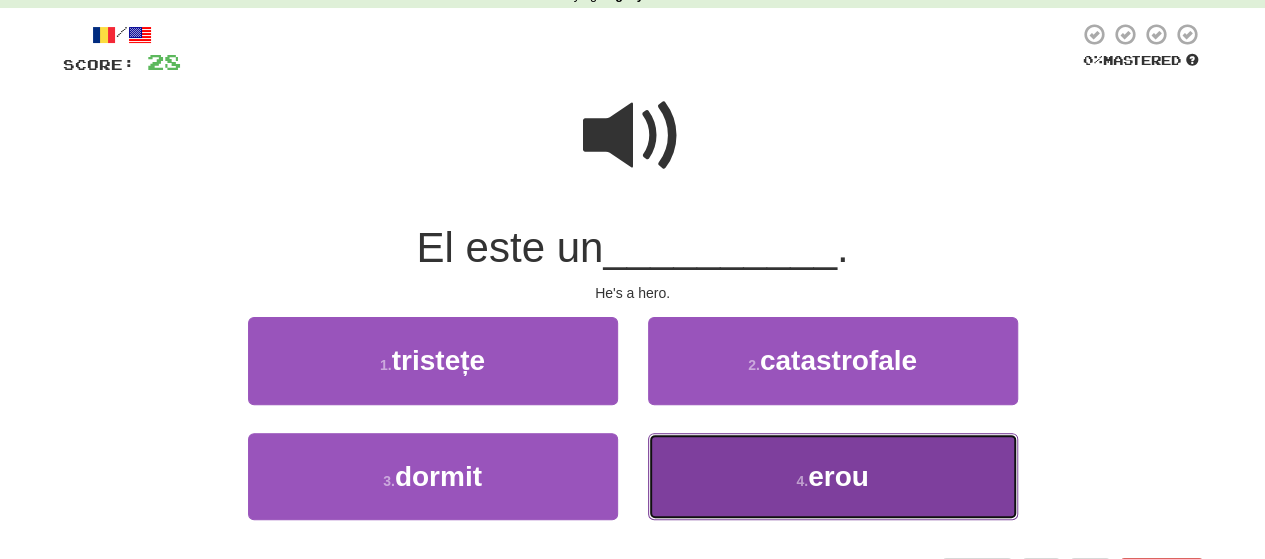 click on "4 . erou" at bounding box center (833, 476) 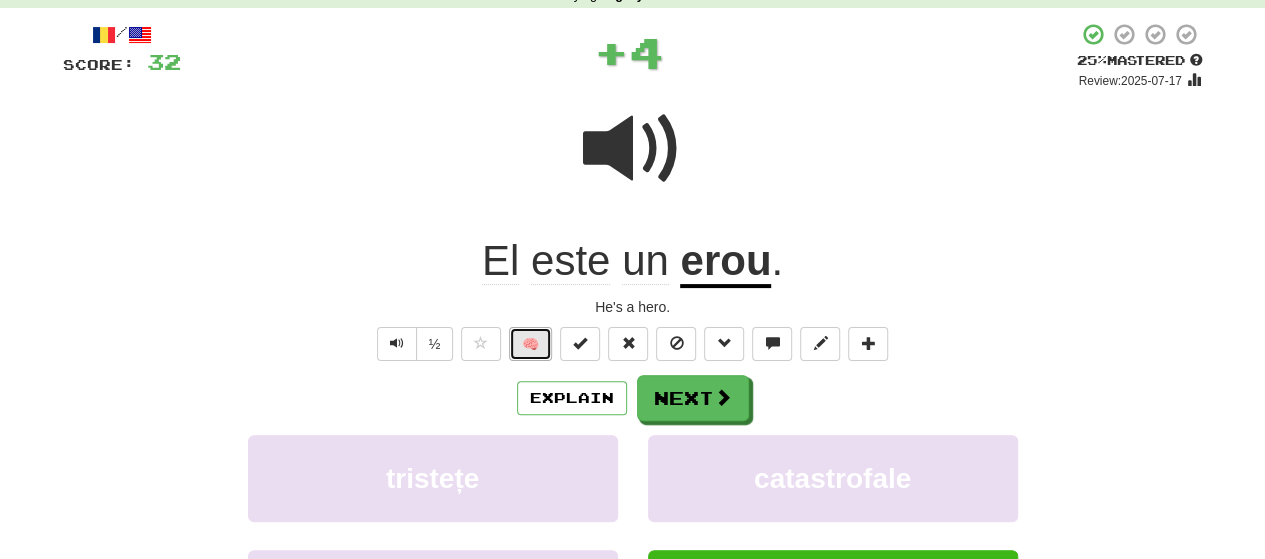 click on "🧠" at bounding box center (530, 344) 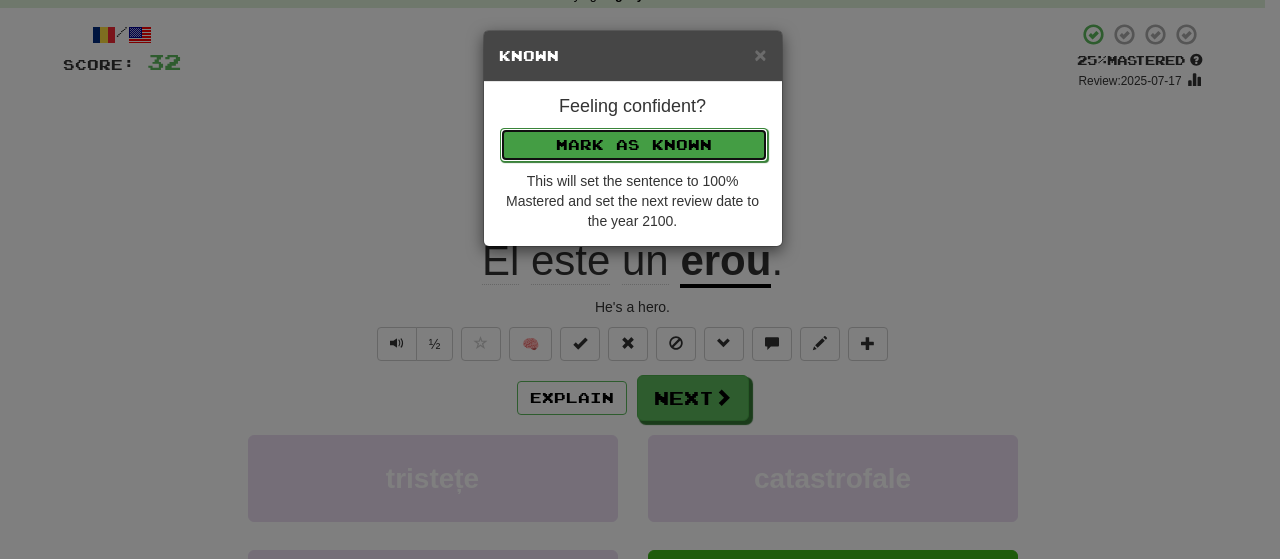 click on "Mark as Known" at bounding box center (634, 145) 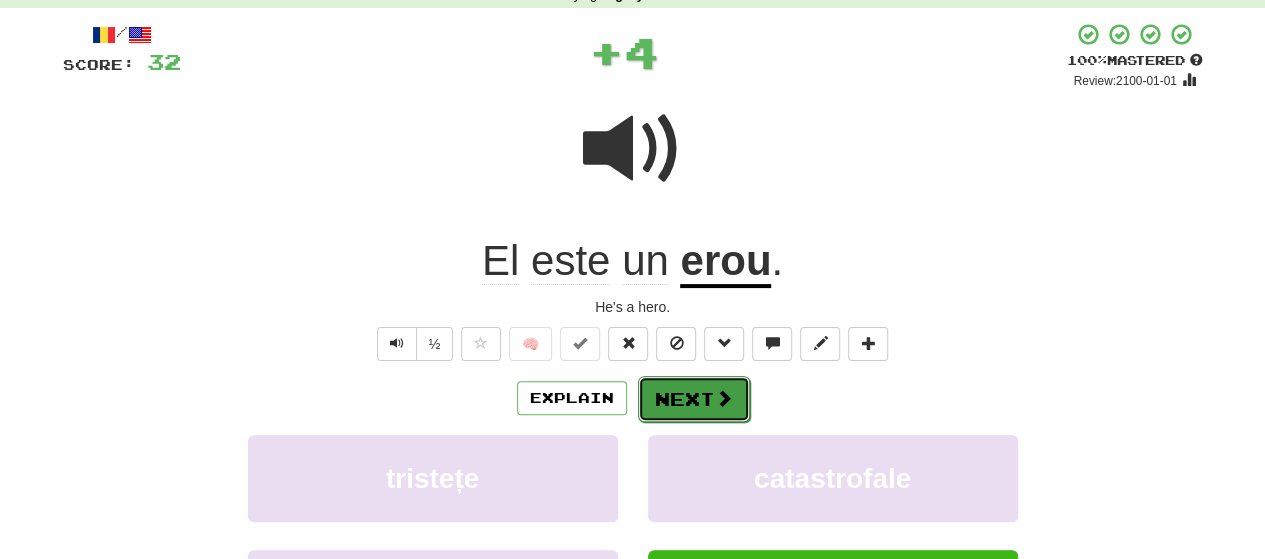 click at bounding box center [724, 398] 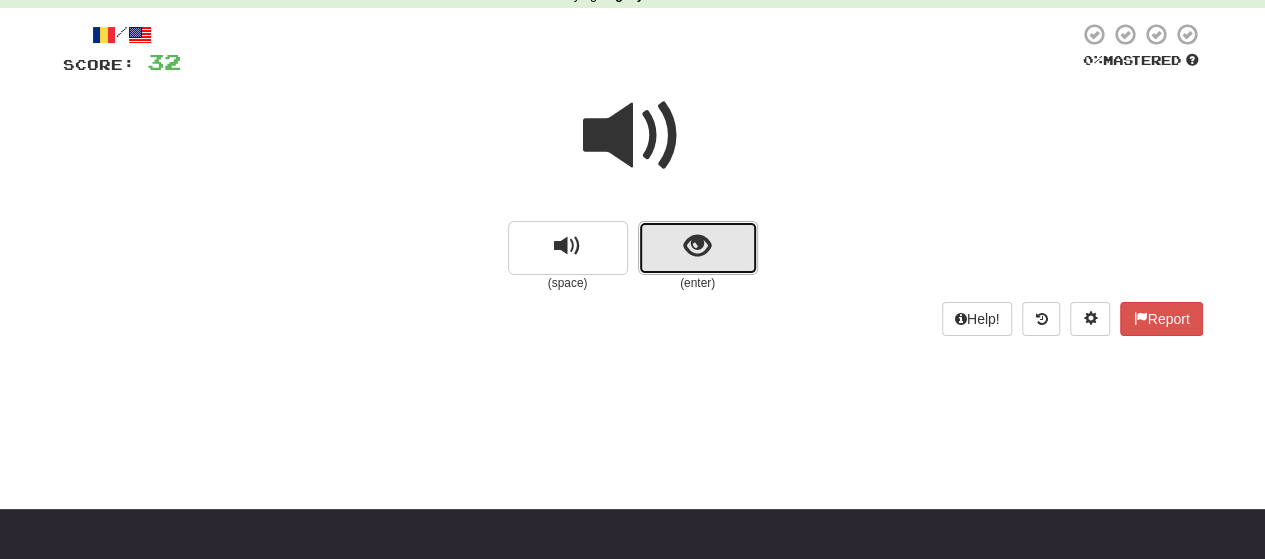 click at bounding box center (698, 248) 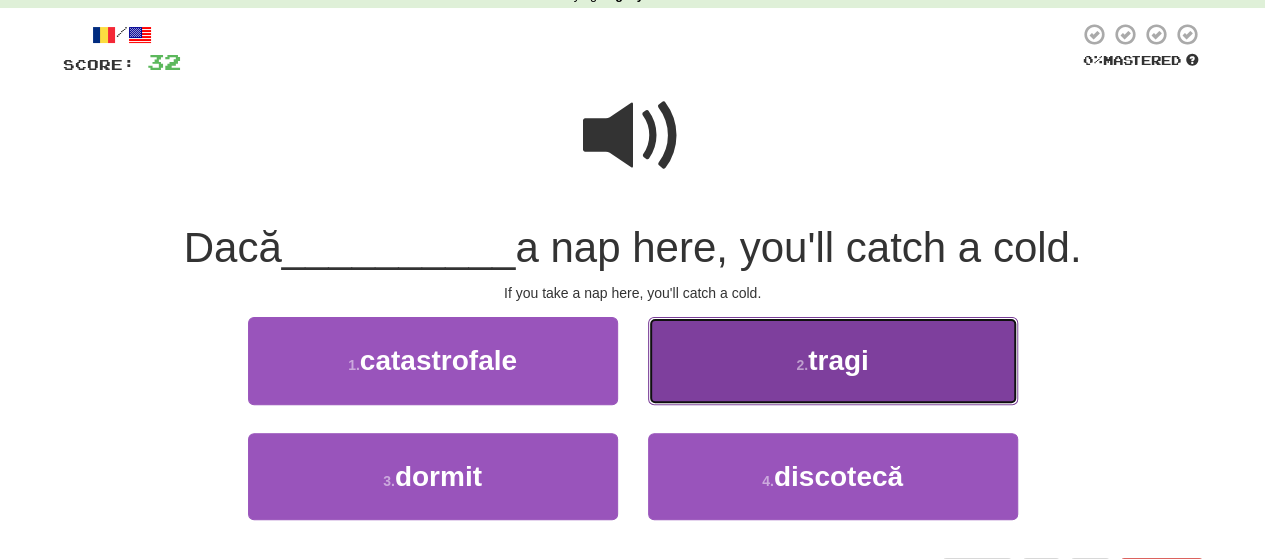 click on "tragi" at bounding box center (838, 360) 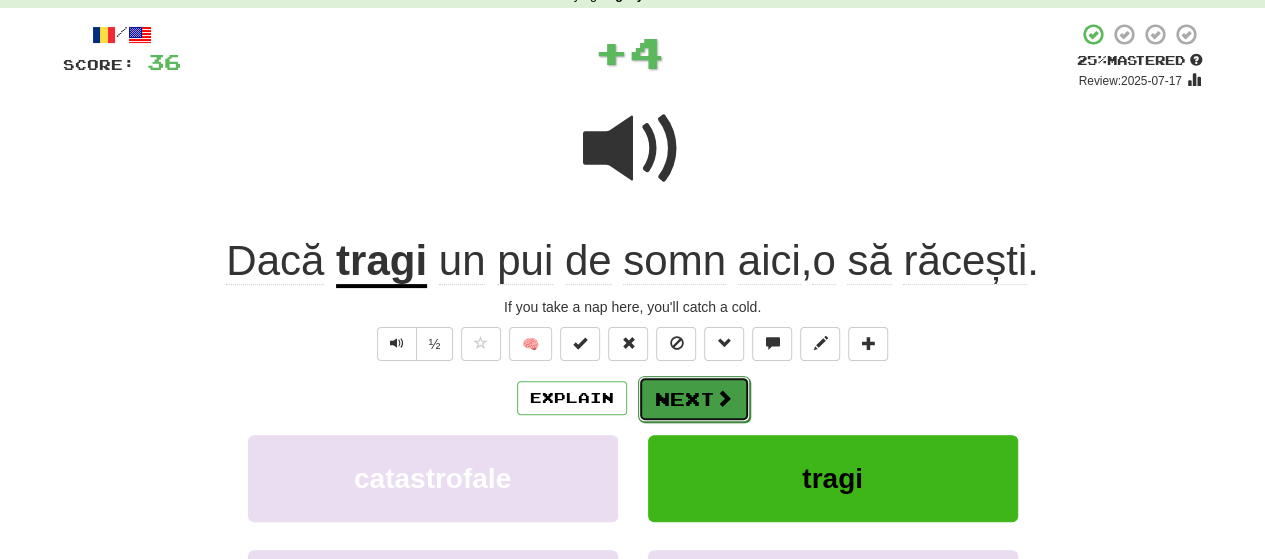 click on "Next" at bounding box center (694, 399) 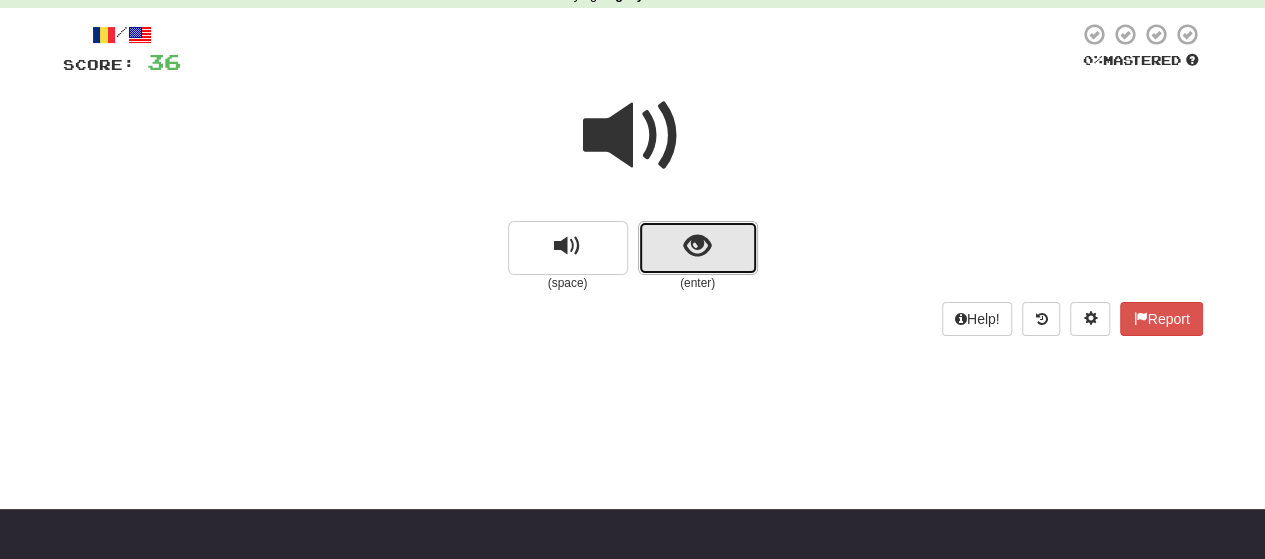 click at bounding box center (698, 248) 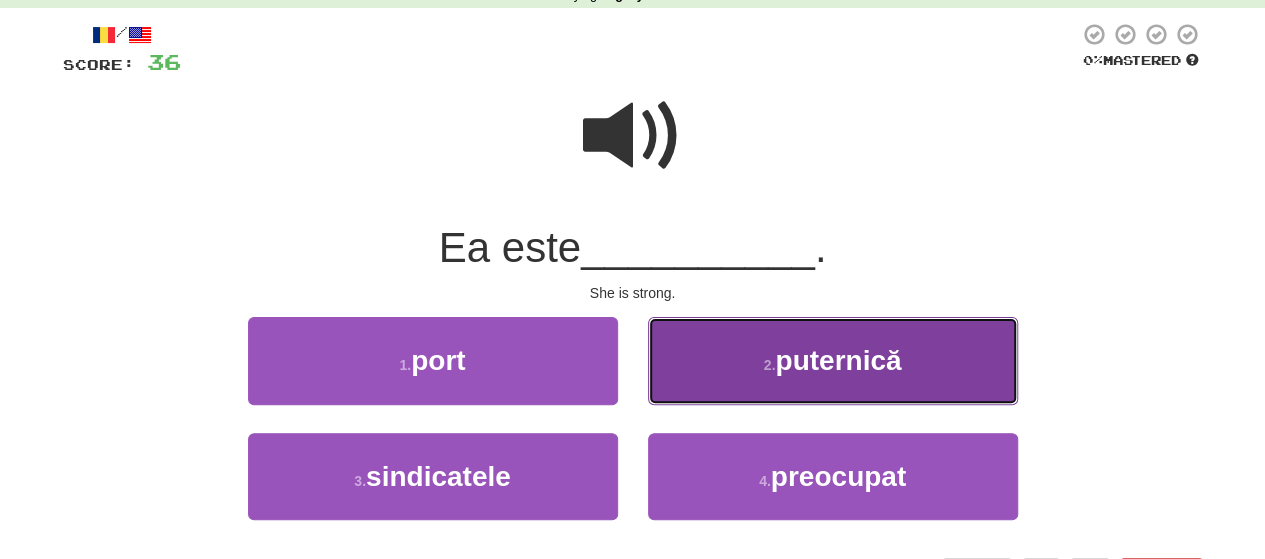 click on "2 . puternică" at bounding box center (833, 360) 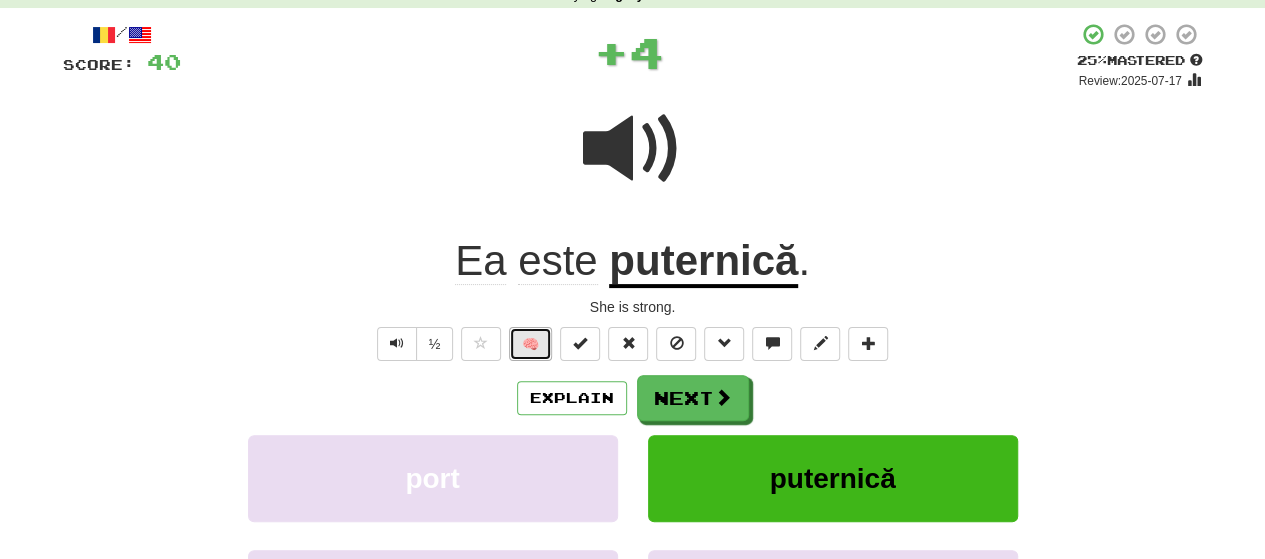 click on "🧠" at bounding box center [530, 344] 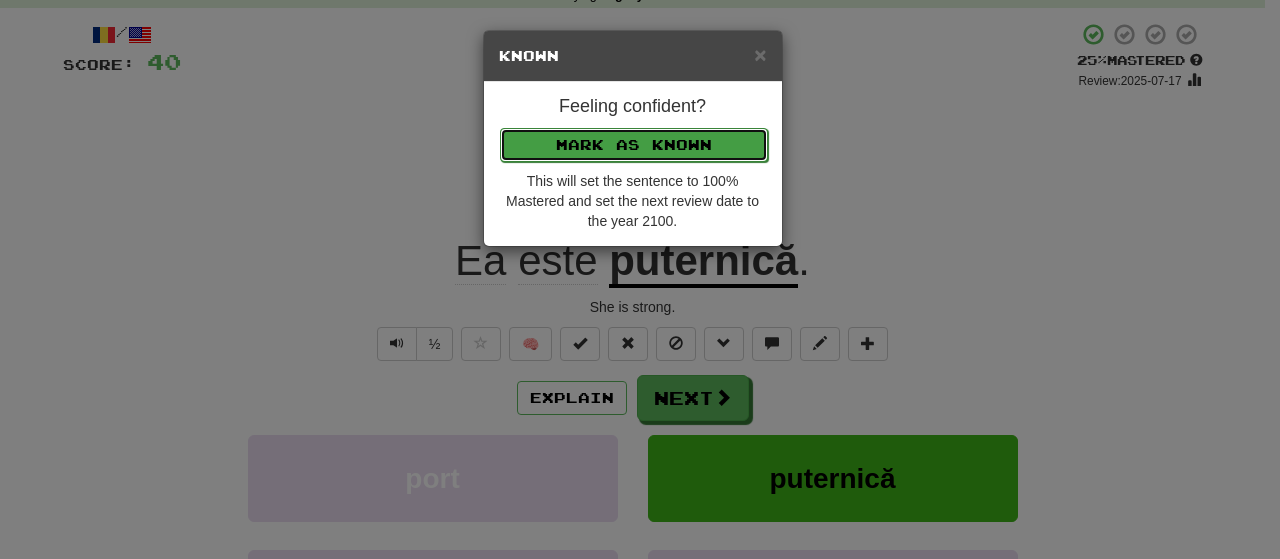 click on "Mark as Known" at bounding box center (634, 145) 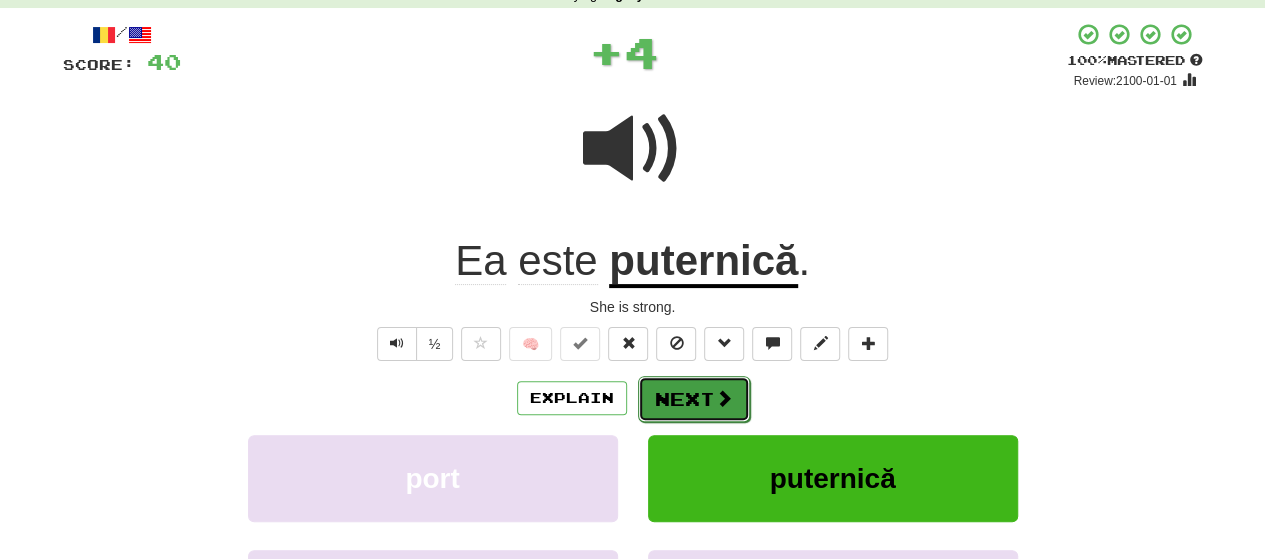 click on "Next" at bounding box center [694, 399] 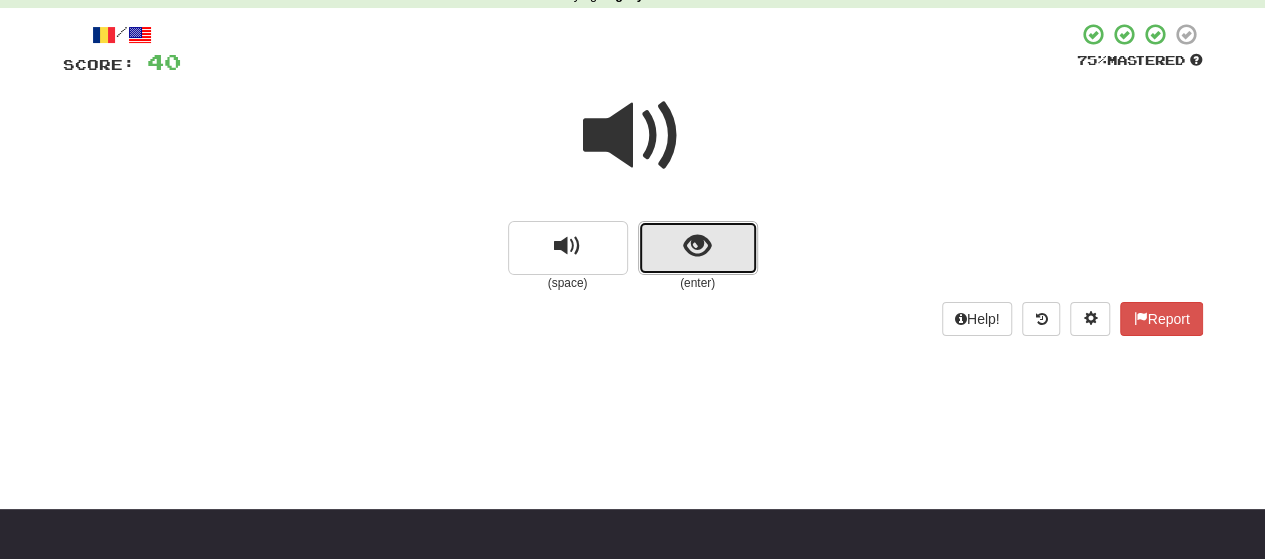 click at bounding box center (698, 248) 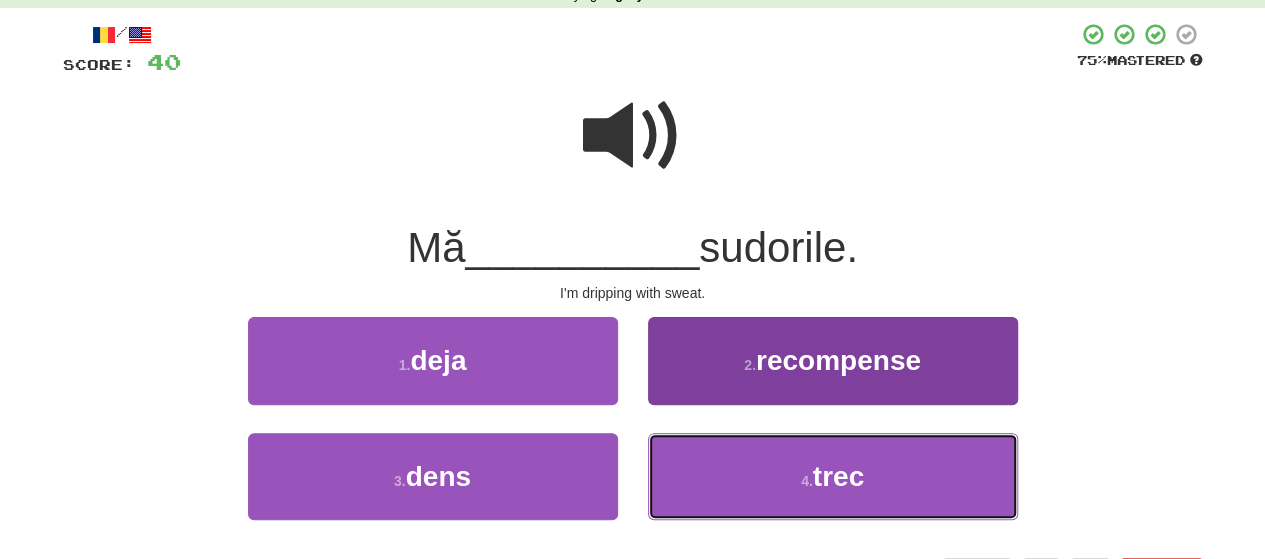 click on "trec" at bounding box center (838, 476) 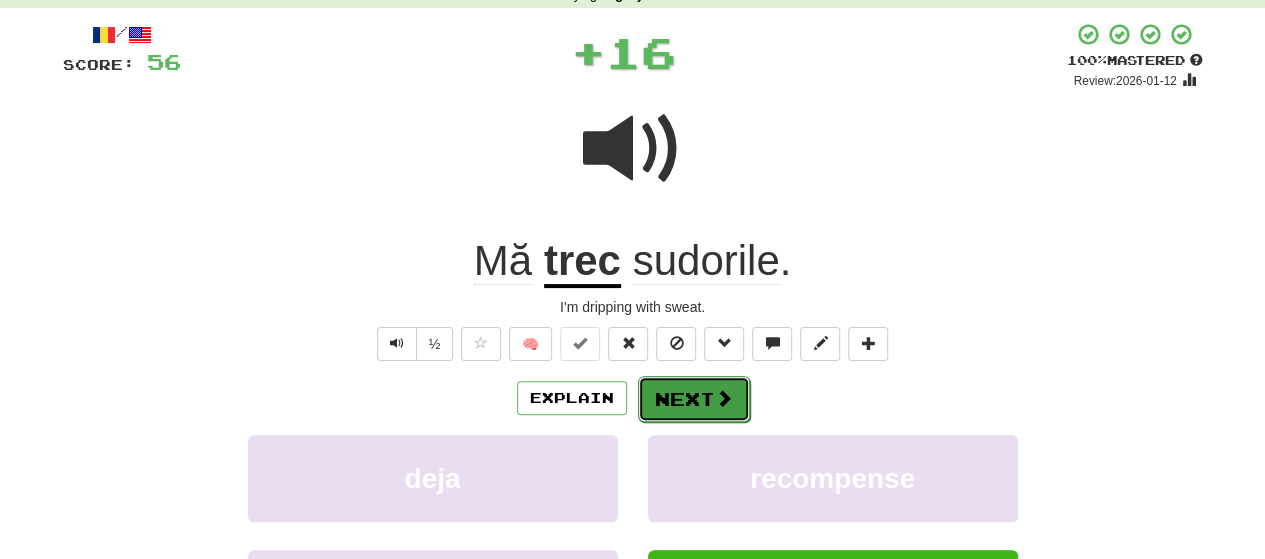 click on "Next" at bounding box center [694, 399] 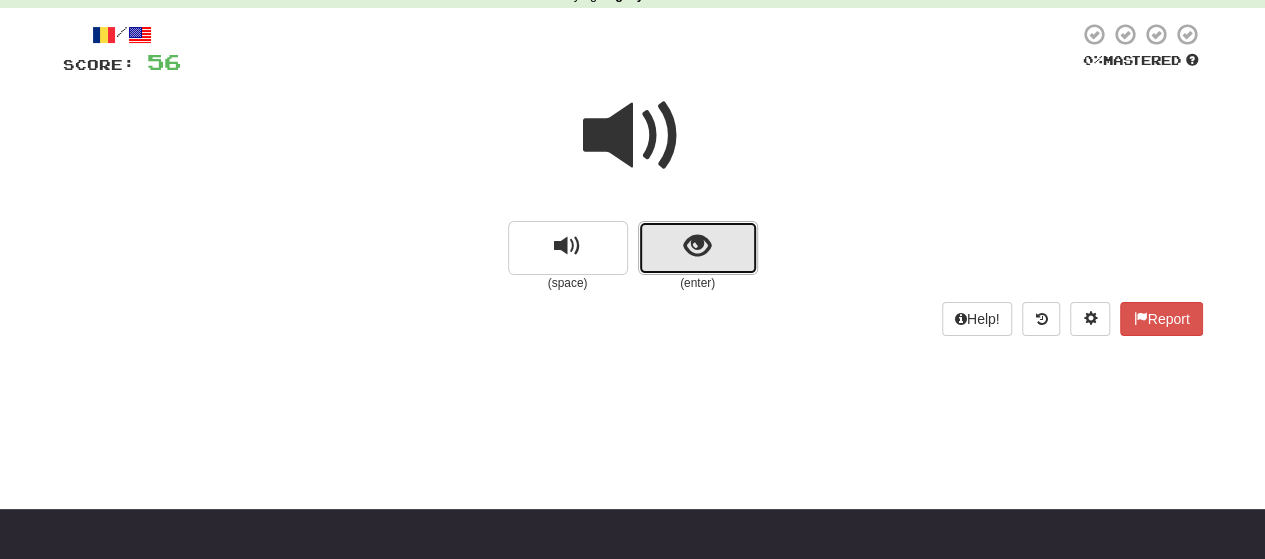 click at bounding box center [698, 248] 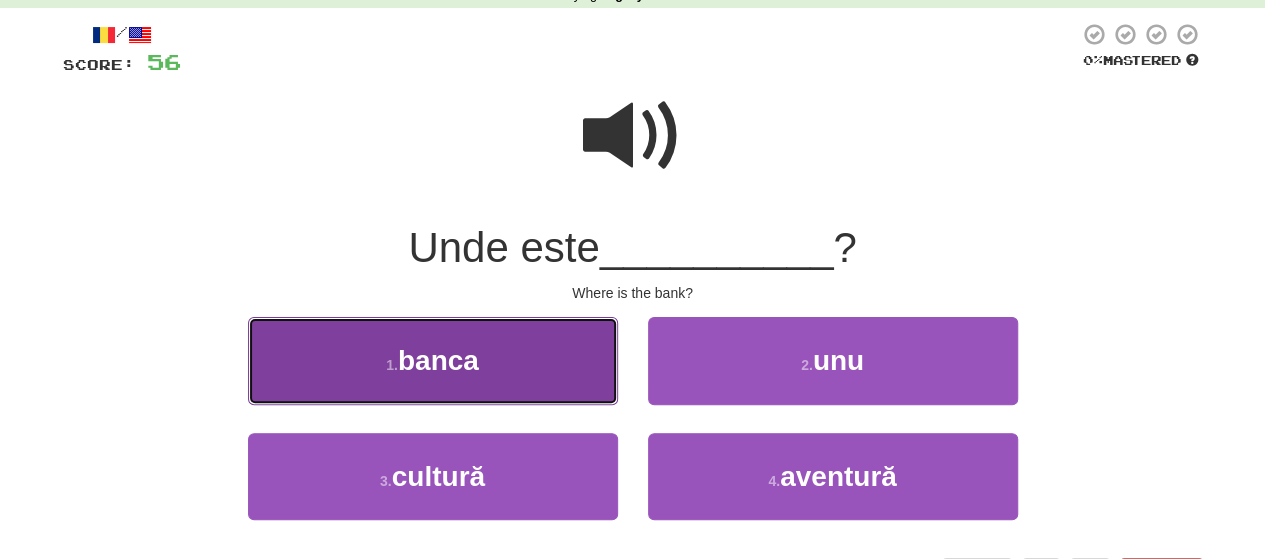 click on "1 . banca" at bounding box center [433, 360] 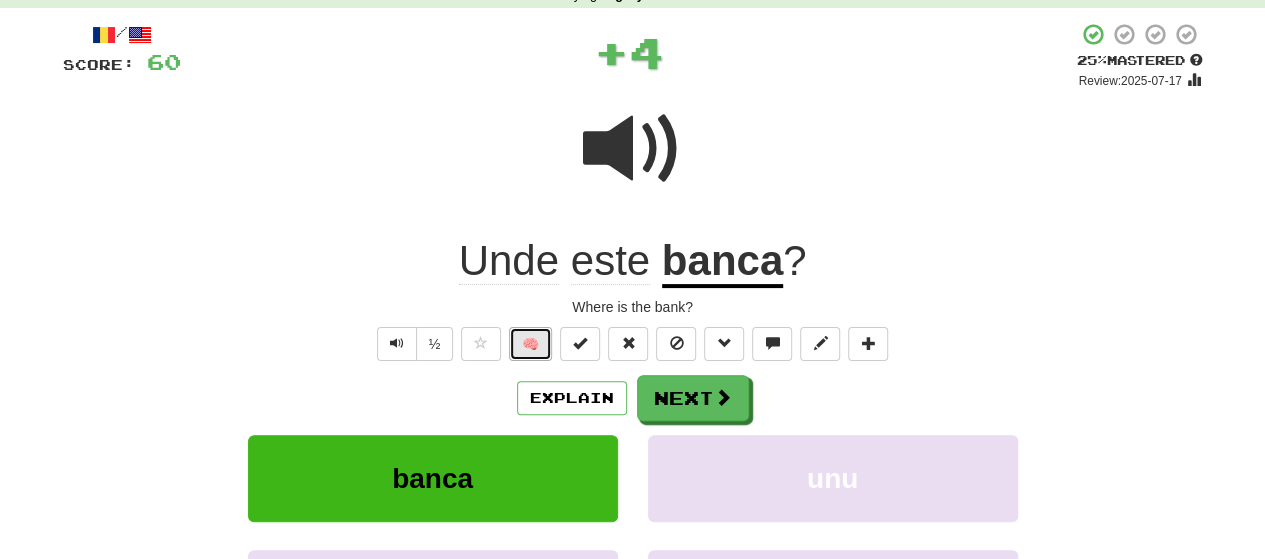 click on "🧠" at bounding box center [530, 344] 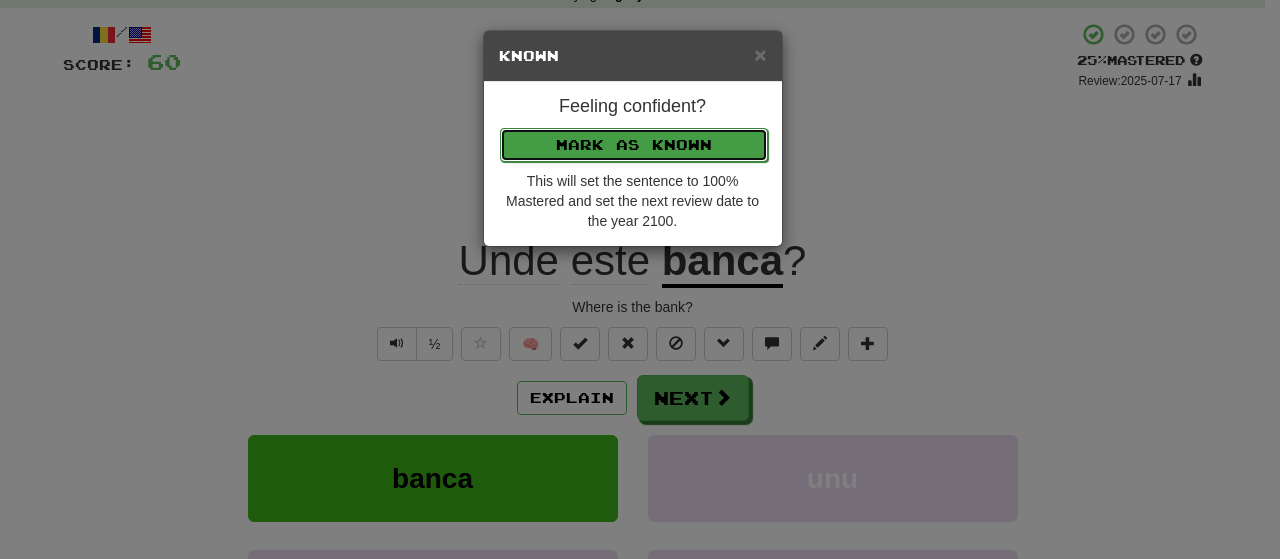 click on "Mark as Known" at bounding box center [634, 145] 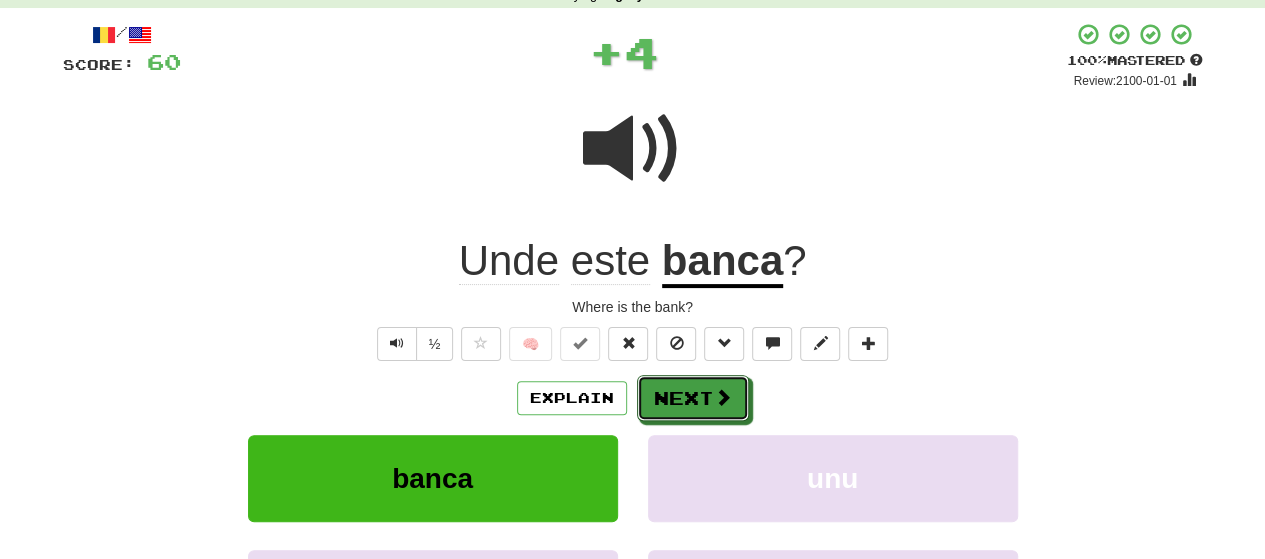 click on "Next" at bounding box center (693, 398) 